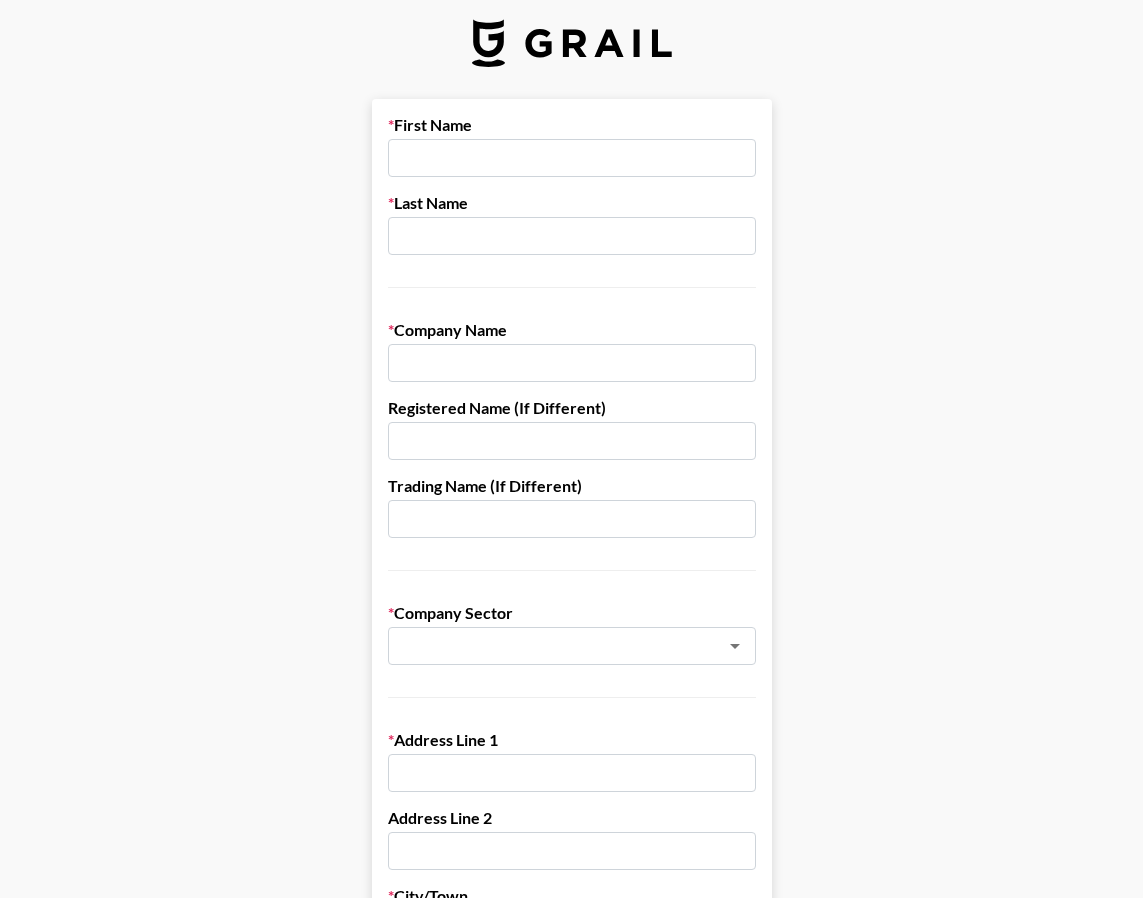 scroll, scrollTop: 0, scrollLeft: 0, axis: both 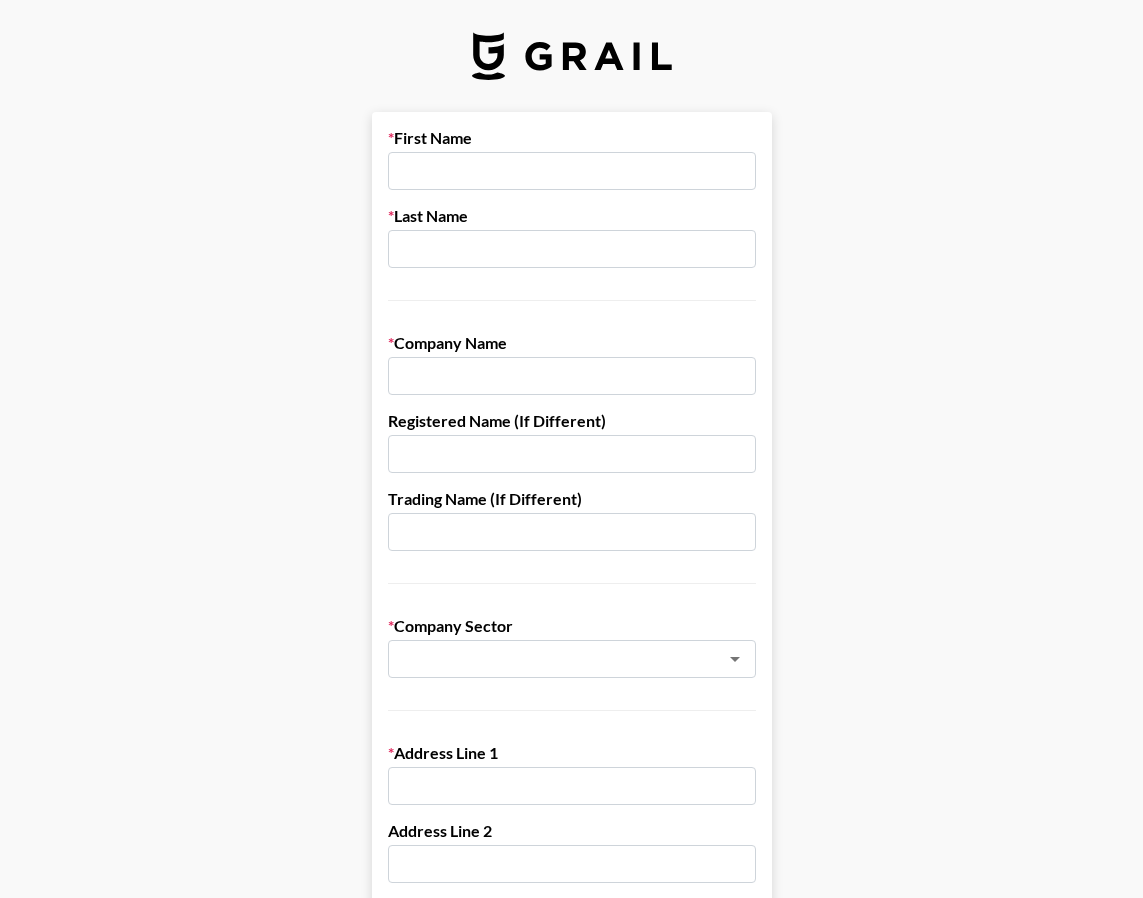 click at bounding box center (572, 171) 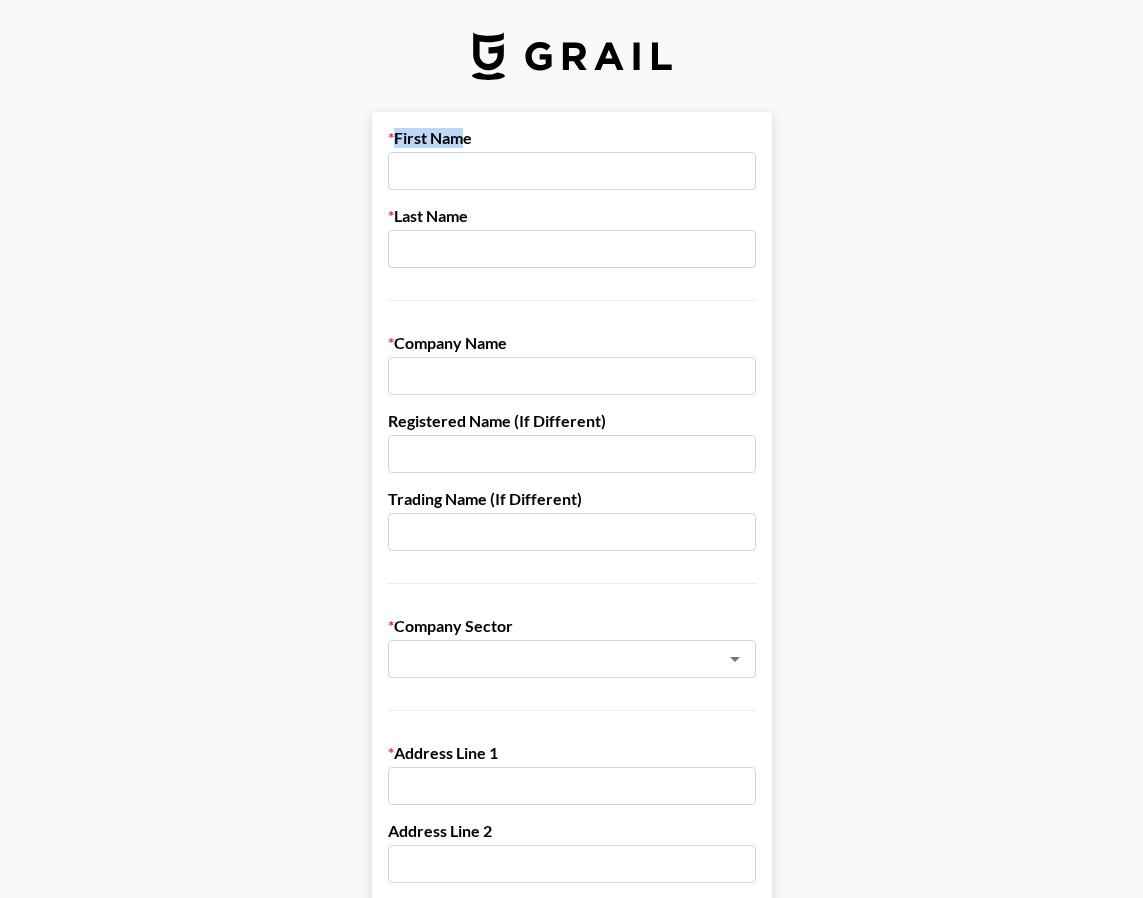 drag, startPoint x: 400, startPoint y: 135, endPoint x: 475, endPoint y: 141, distance: 75.23962 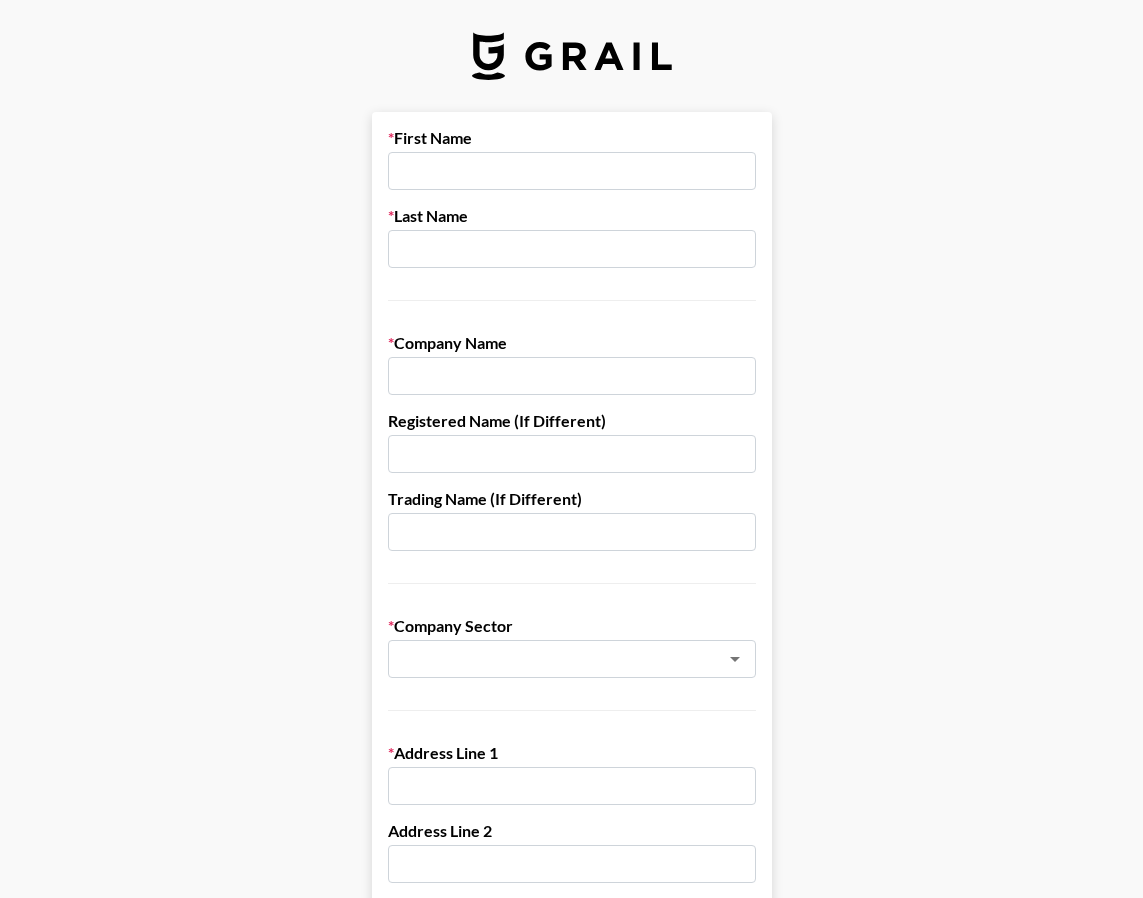 click on "First Name" at bounding box center [572, 159] 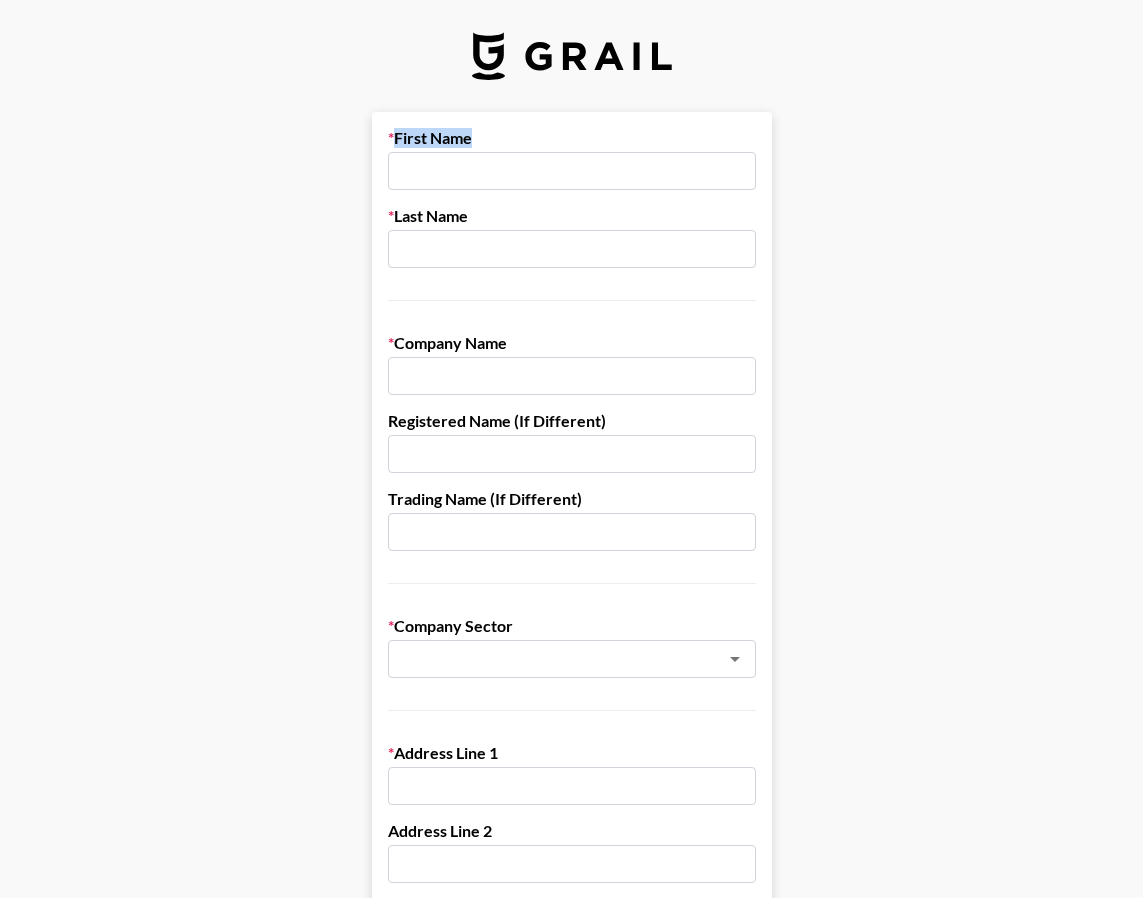 drag, startPoint x: 391, startPoint y: 134, endPoint x: 477, endPoint y: 138, distance: 86.09297 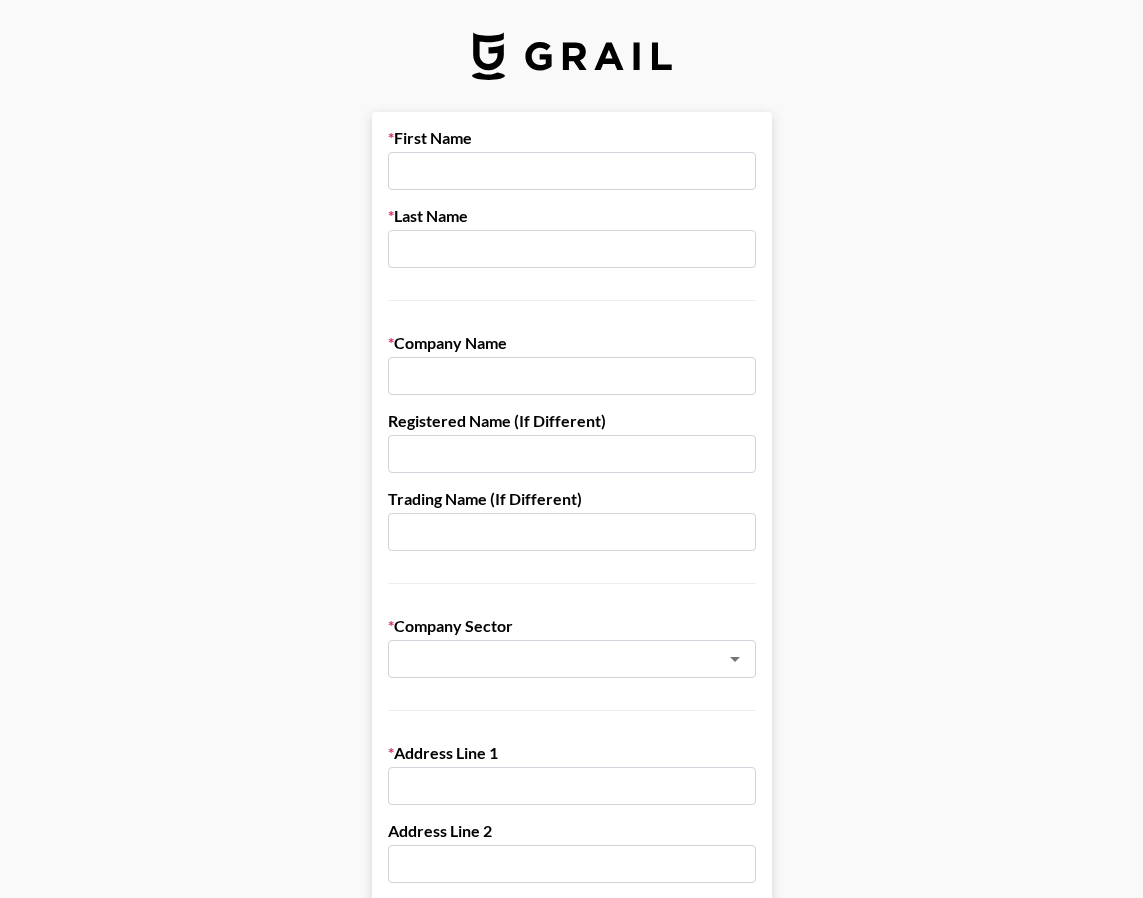 drag, startPoint x: 398, startPoint y: 215, endPoint x: 480, endPoint y: 221, distance: 82.219215 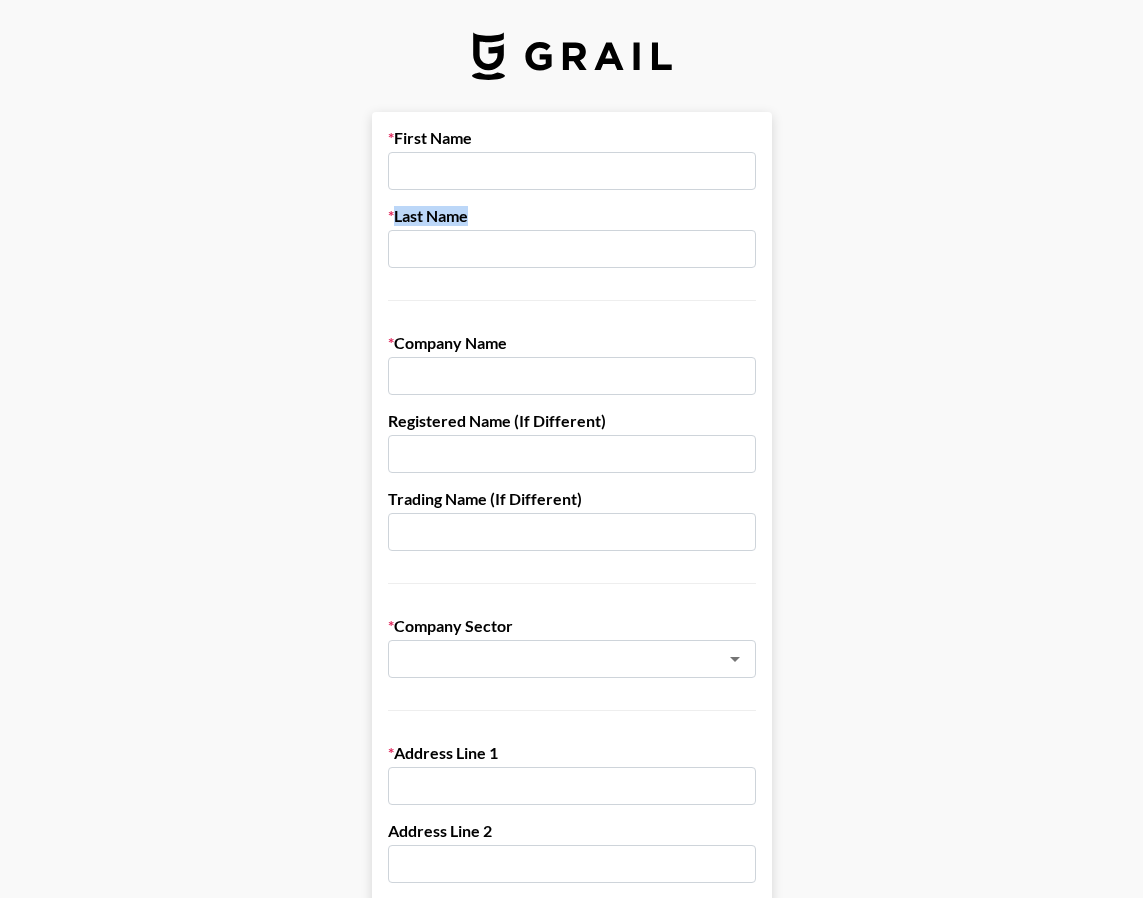 drag, startPoint x: 403, startPoint y: 216, endPoint x: 476, endPoint y: 218, distance: 73.02739 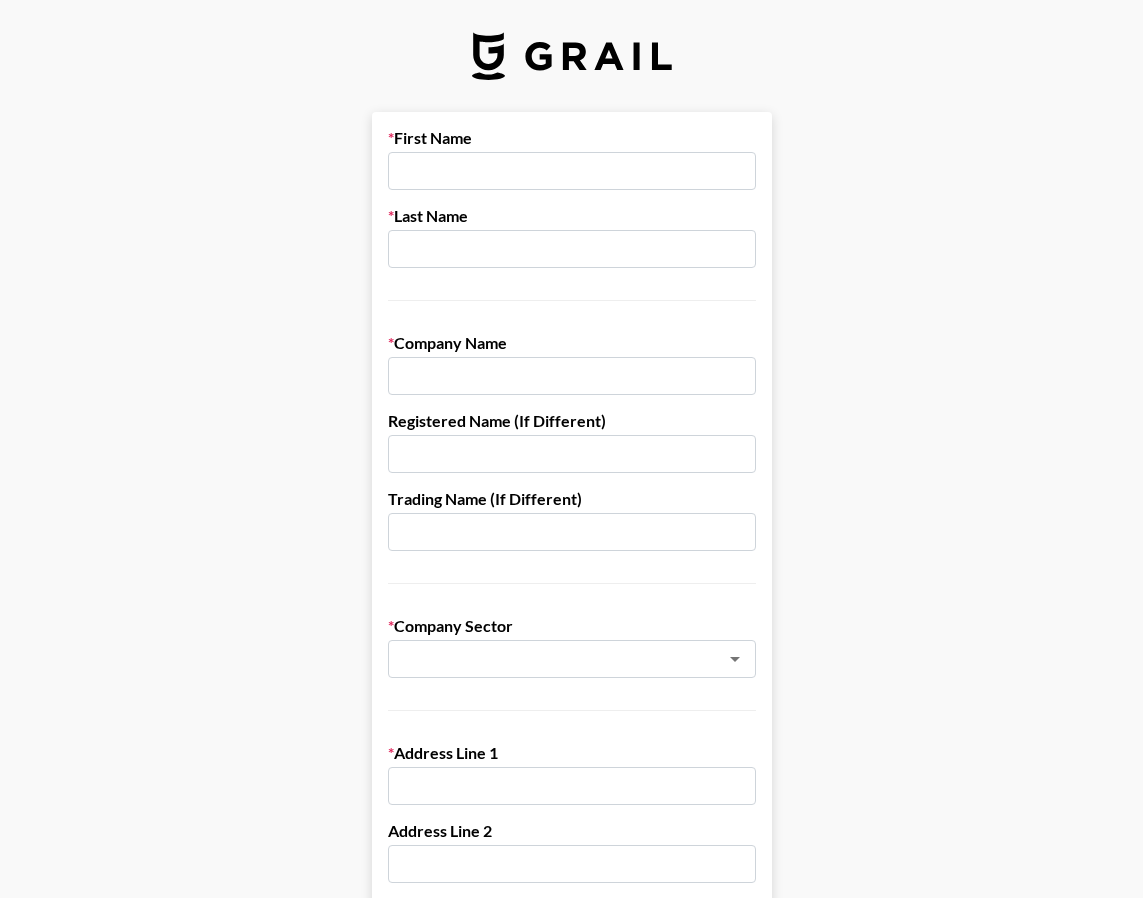click at bounding box center [572, 171] 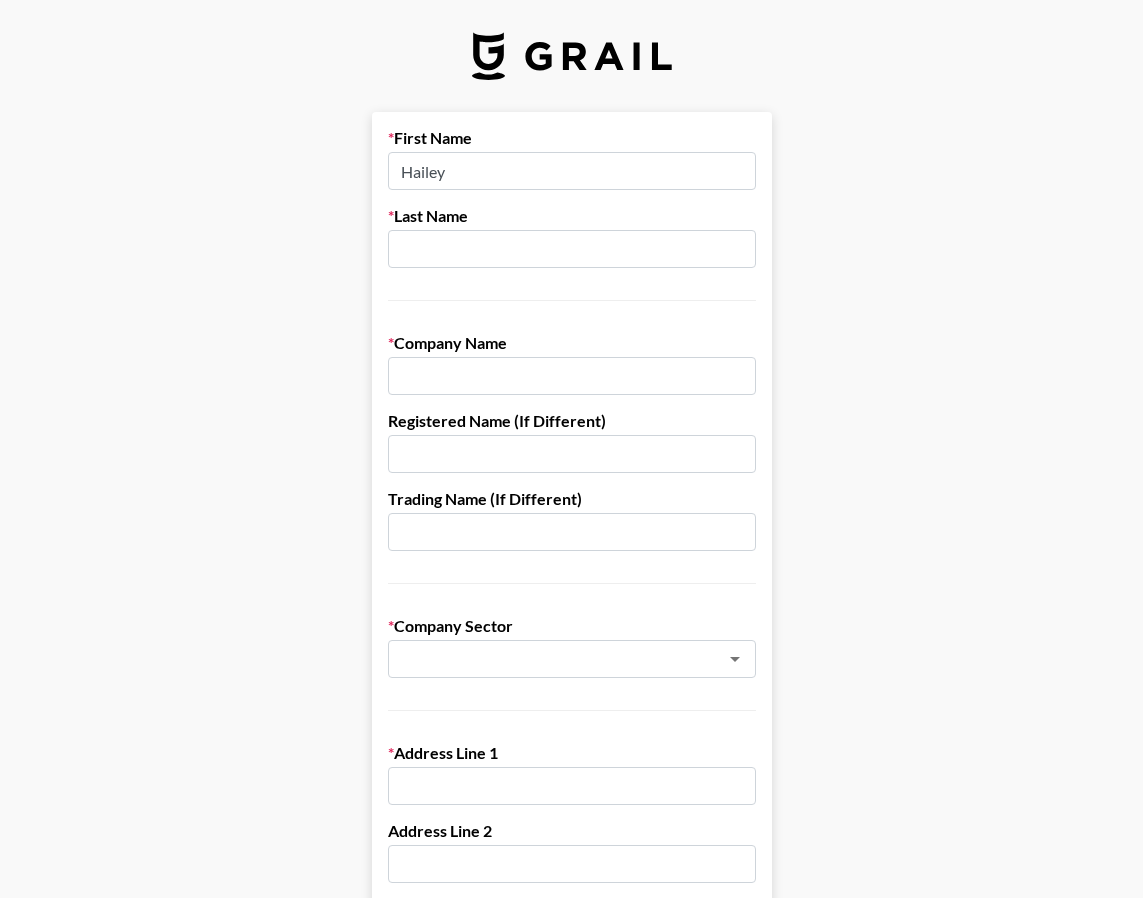 type on "Hailey" 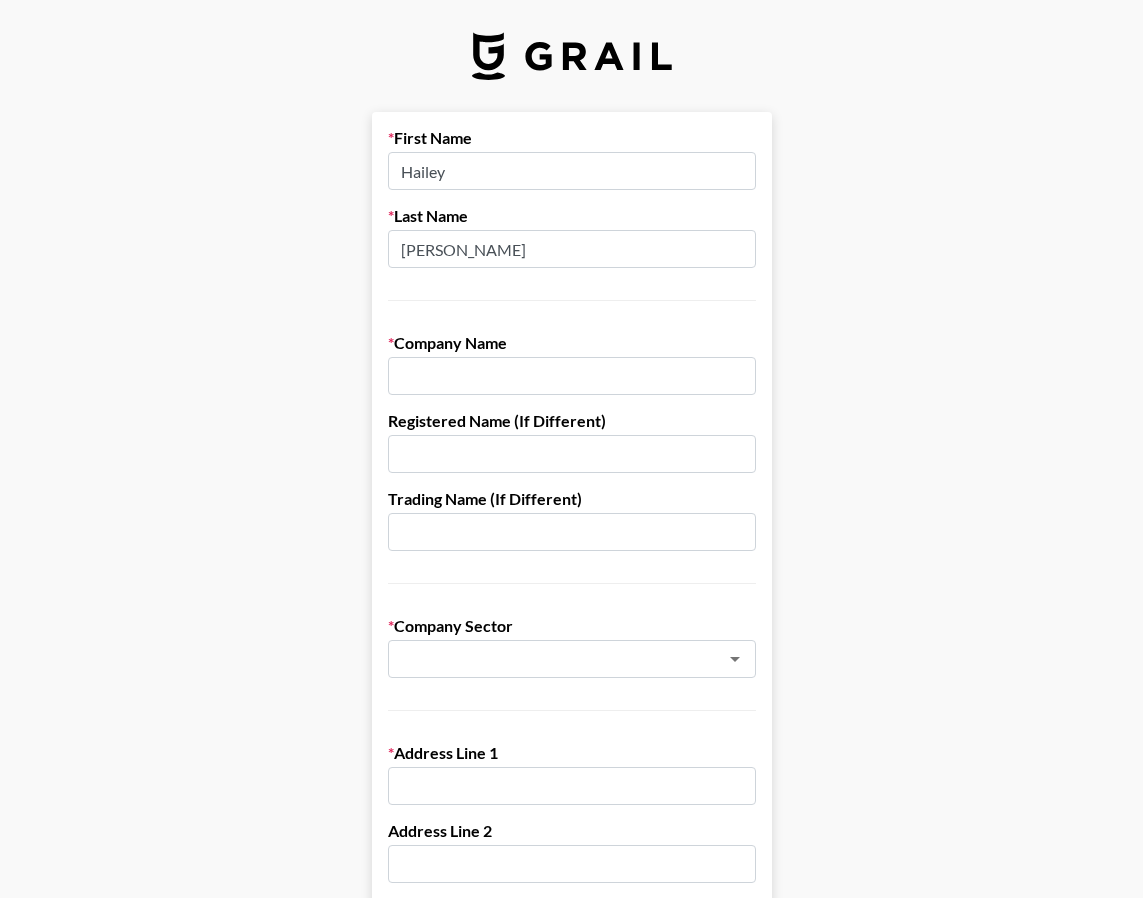 type on "[PERSON_NAME]" 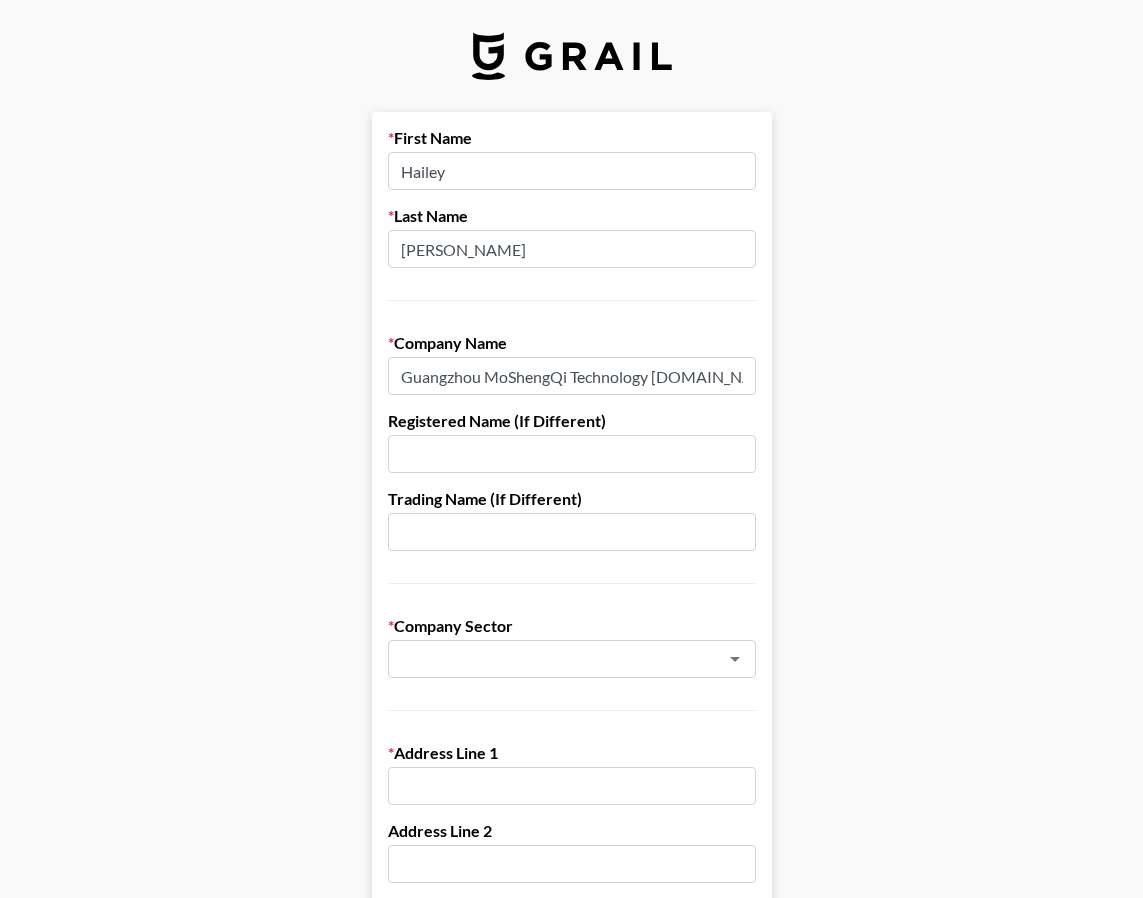 type on "Guangzhou MoShengQi Technology [DOMAIN_NAME]" 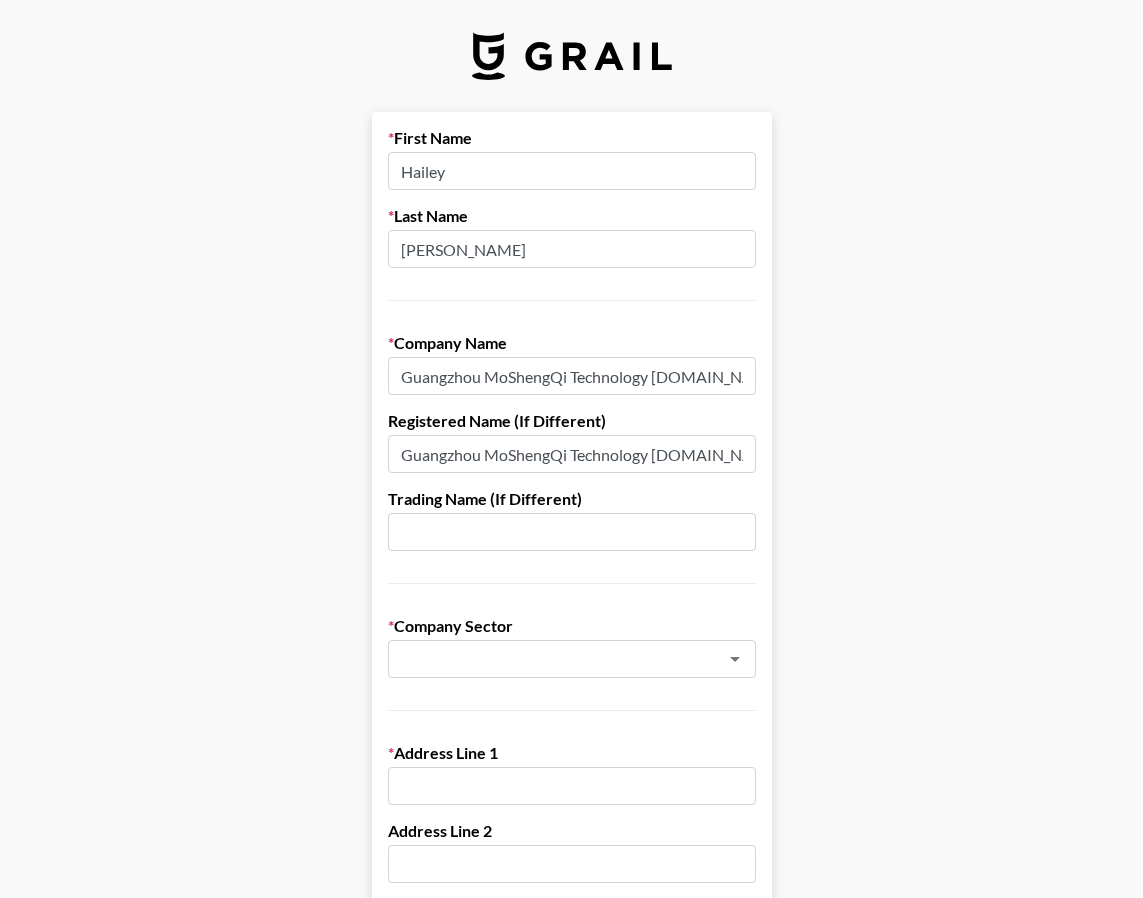 type on "Guangzhou MoShengQi Technology [DOMAIN_NAME]" 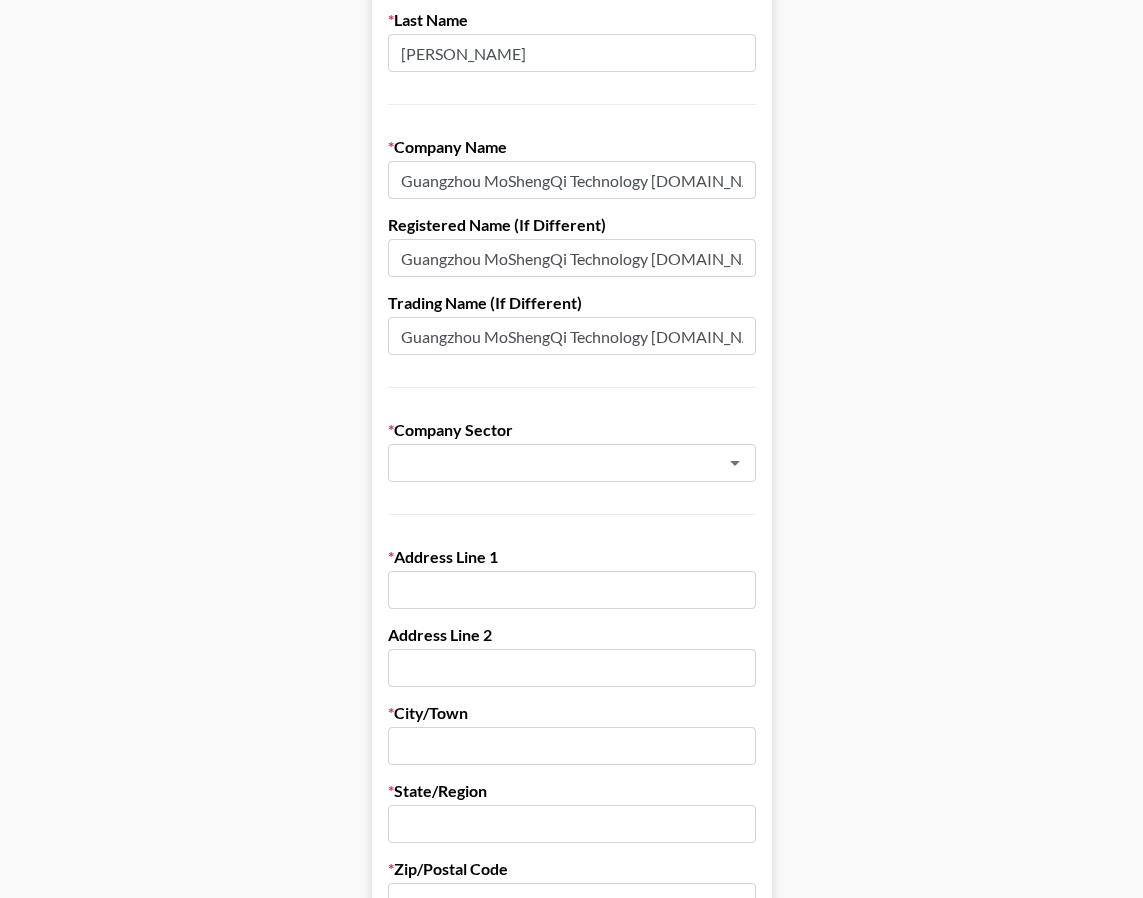 scroll, scrollTop: 200, scrollLeft: 0, axis: vertical 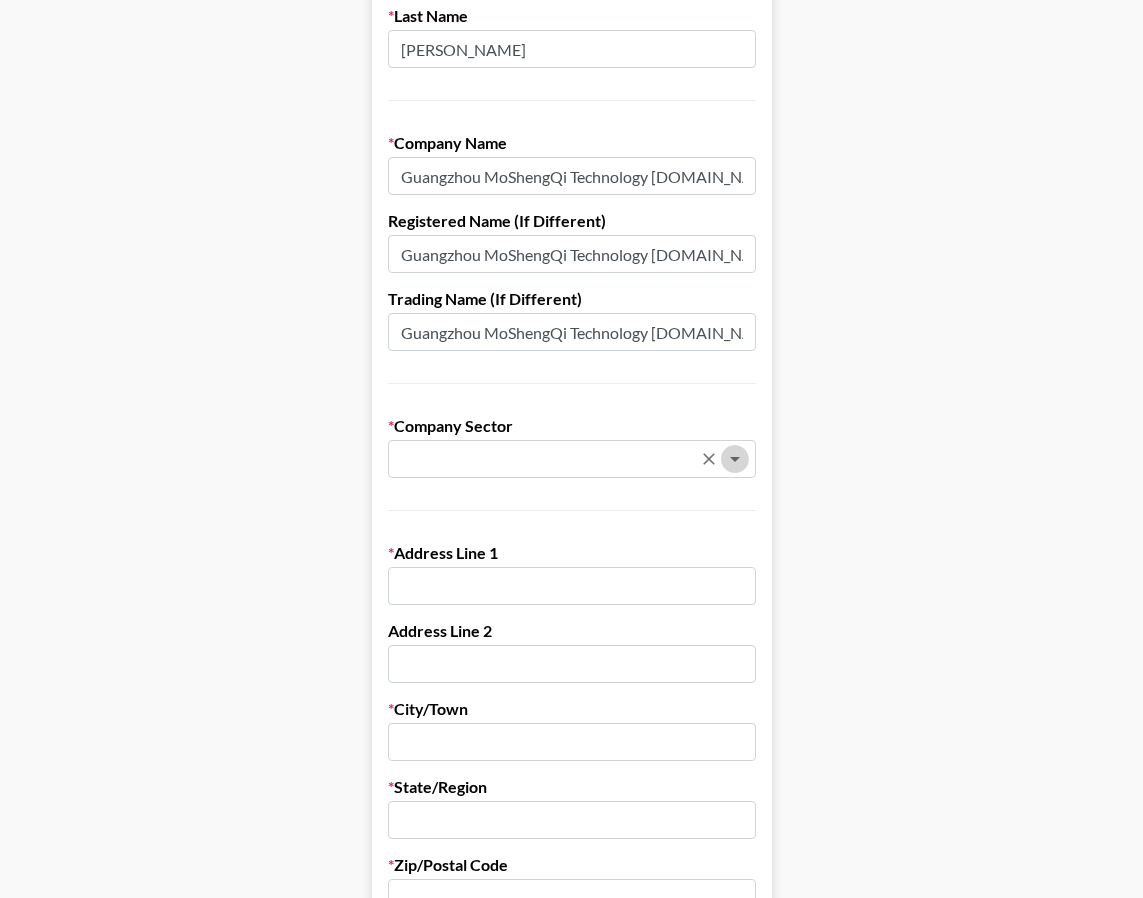 click 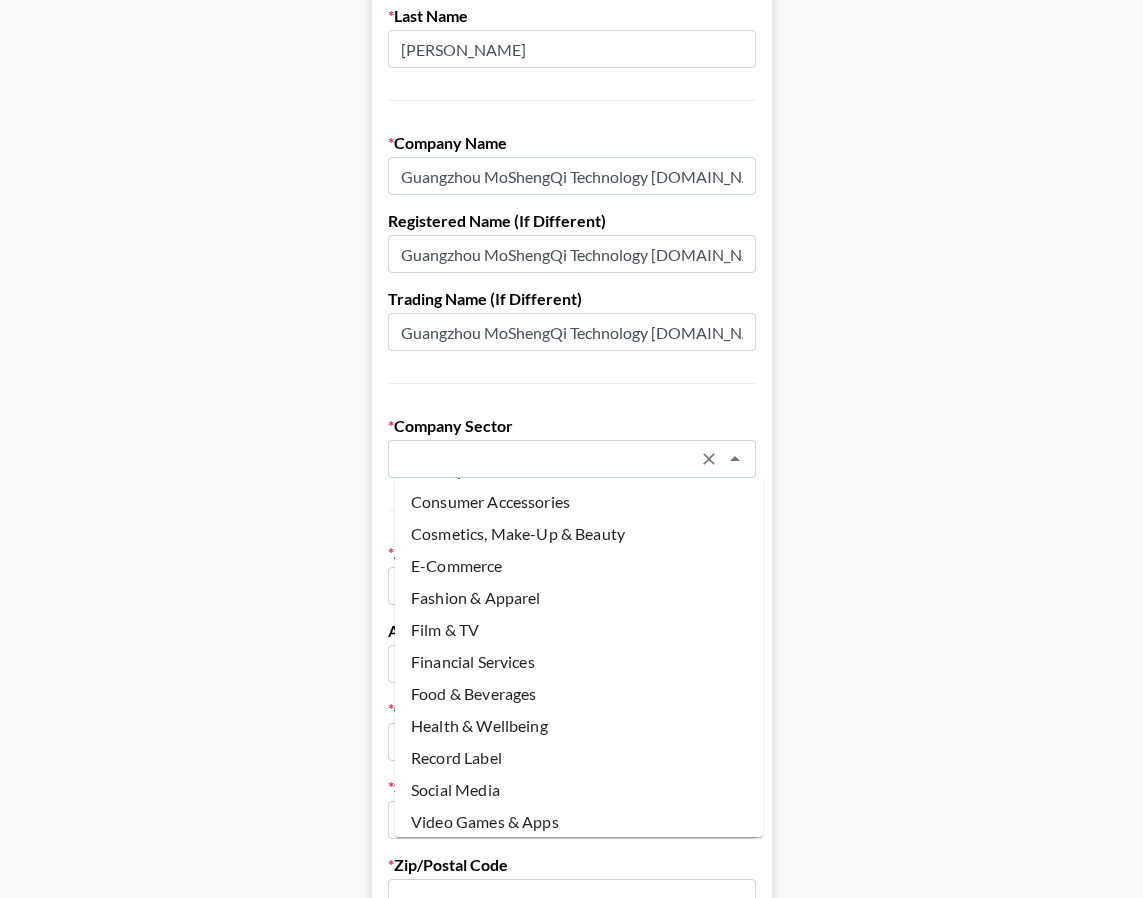 scroll, scrollTop: 99, scrollLeft: 0, axis: vertical 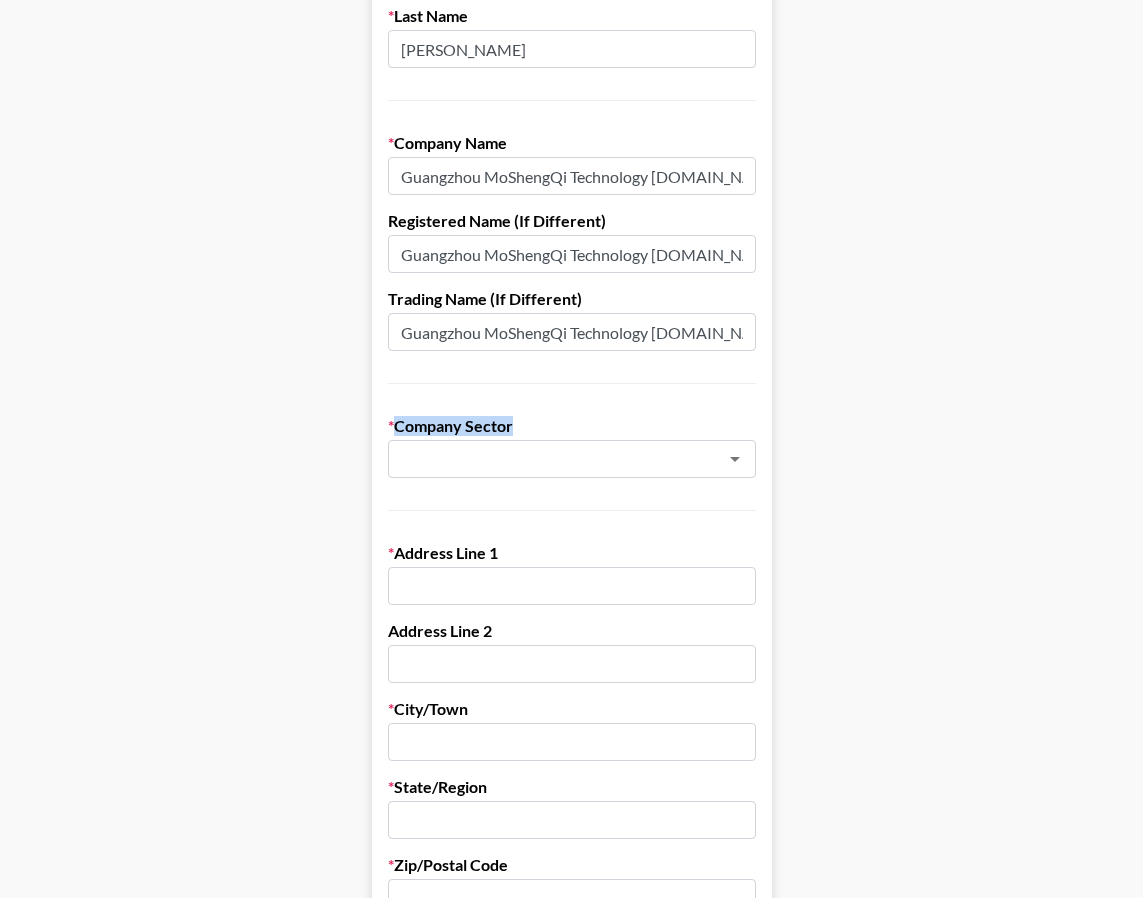 drag, startPoint x: 519, startPoint y: 422, endPoint x: 516, endPoint y: 433, distance: 11.401754 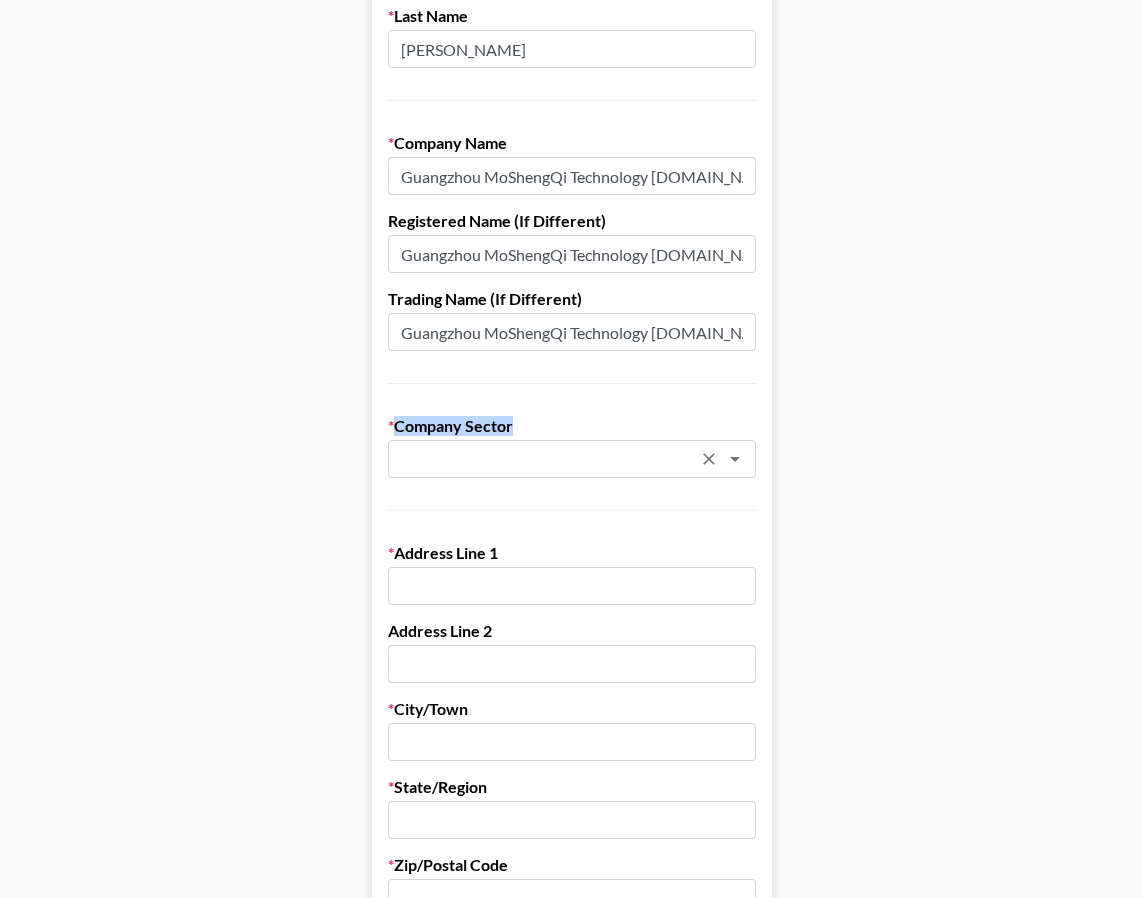 click 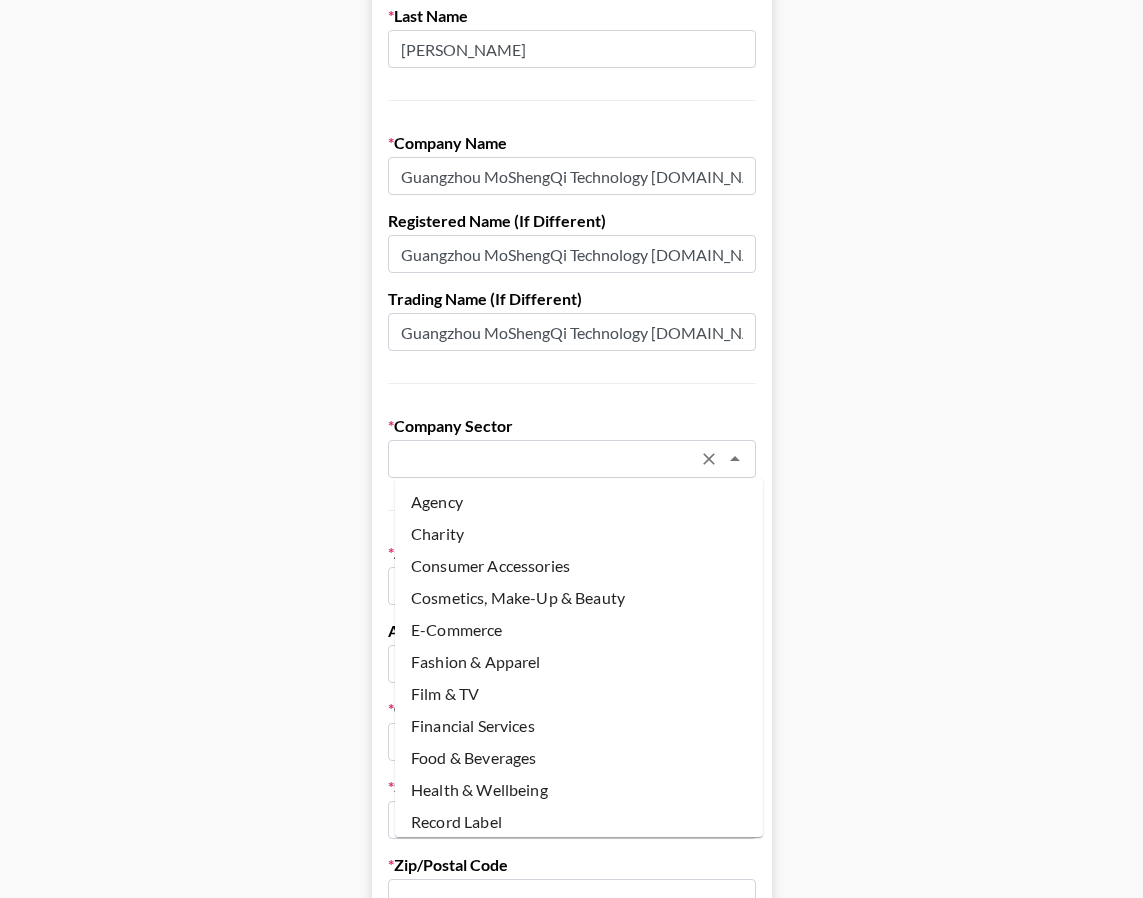click on "Agency" at bounding box center (579, 502) 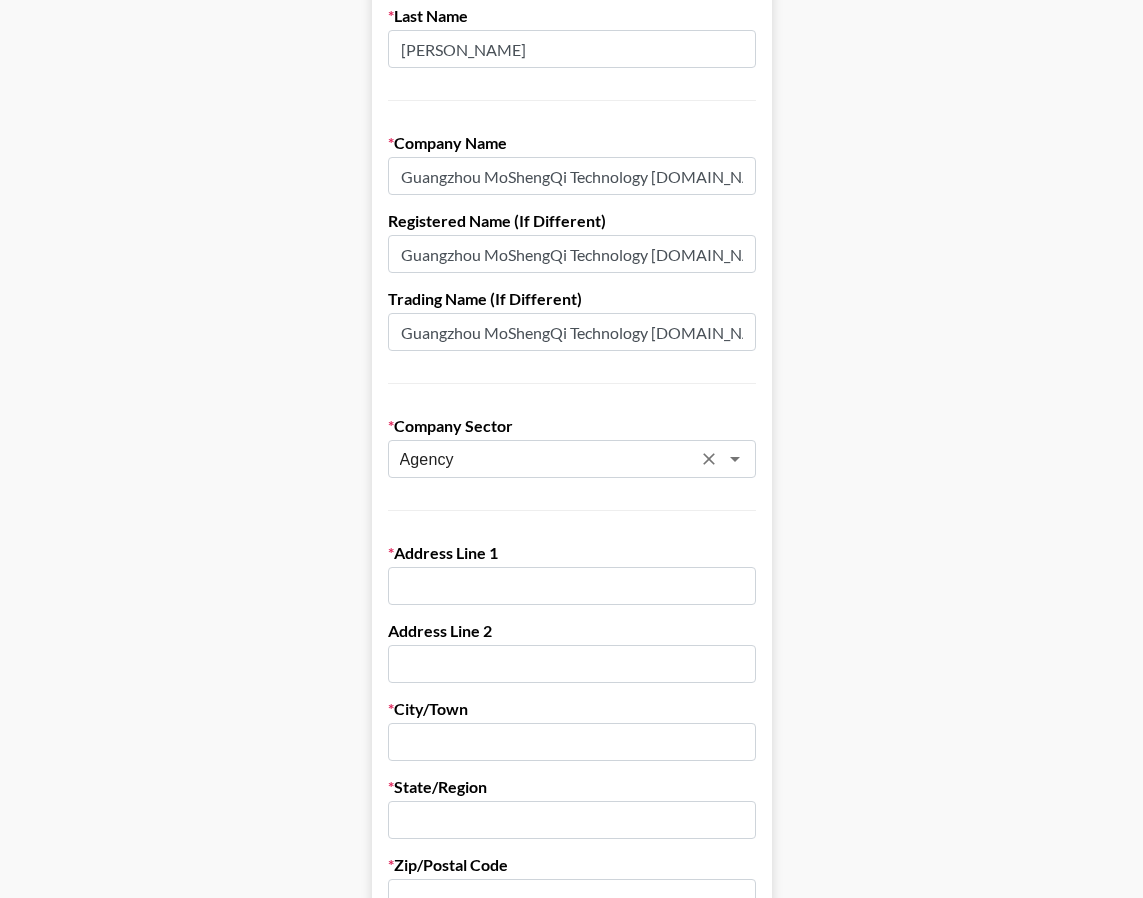 scroll, scrollTop: 300, scrollLeft: 0, axis: vertical 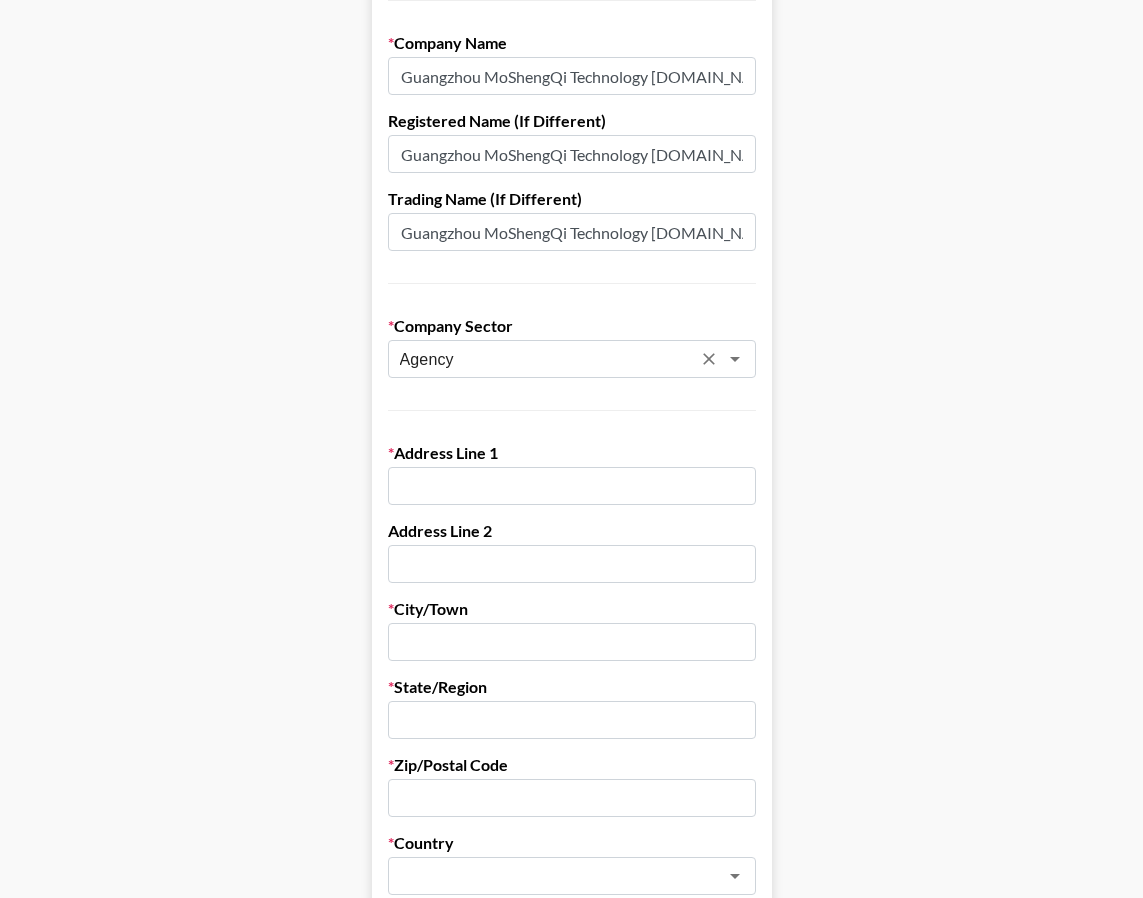 click at bounding box center [572, 486] 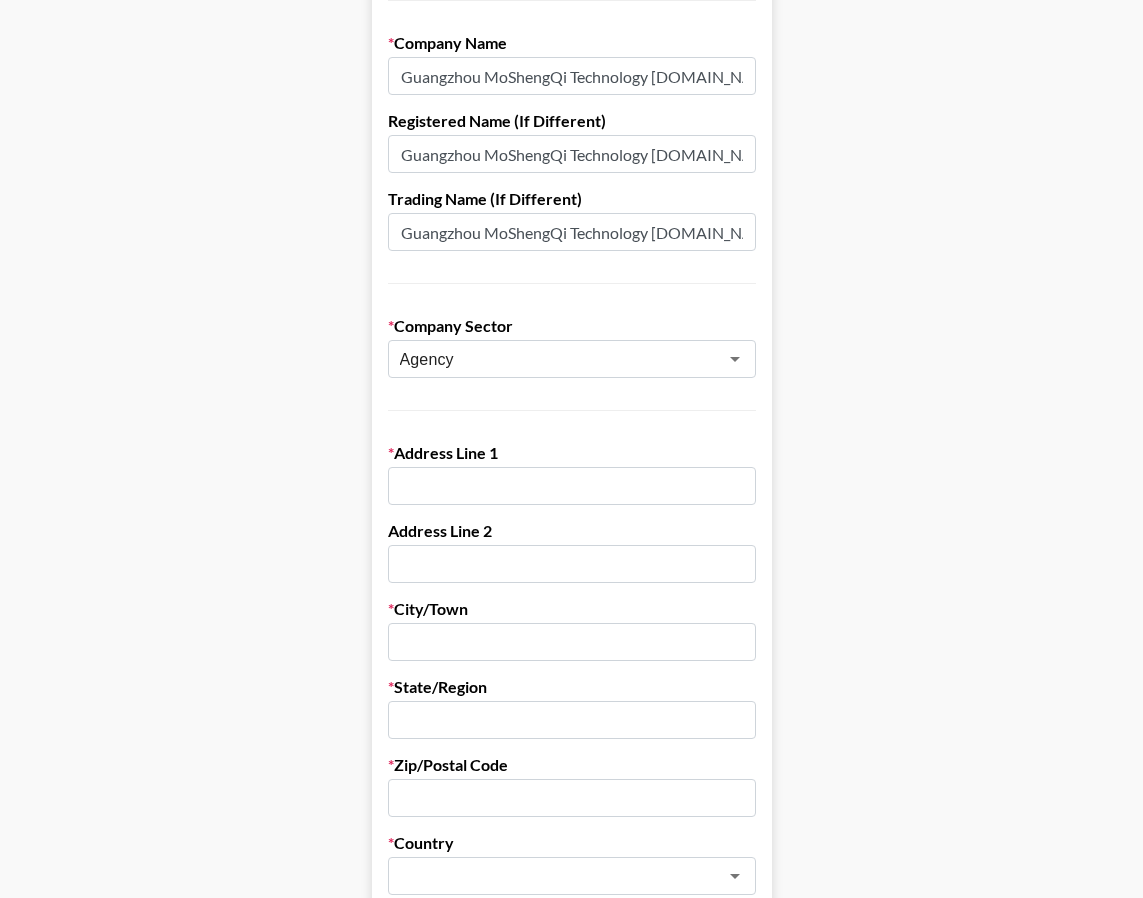 paste on "[STREET_ADDRESS]" 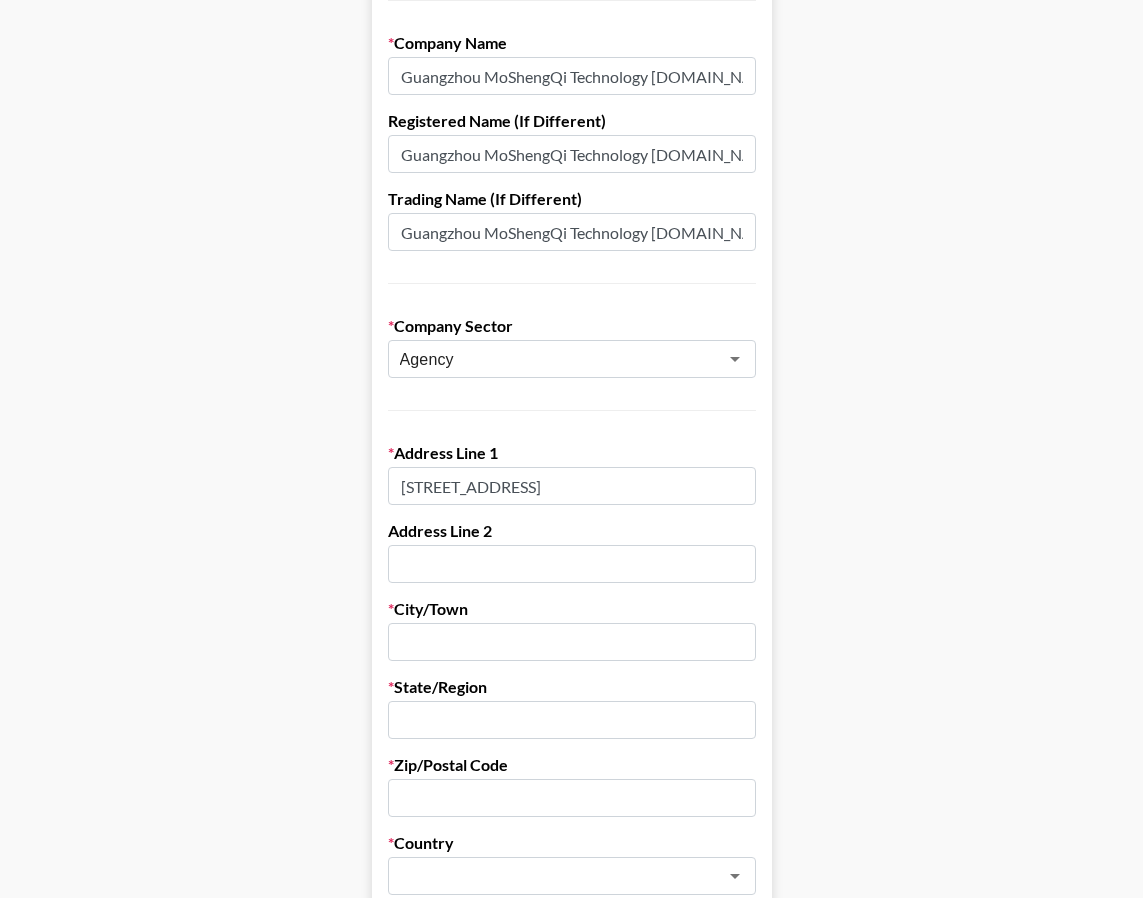scroll, scrollTop: 0, scrollLeft: 111, axis: horizontal 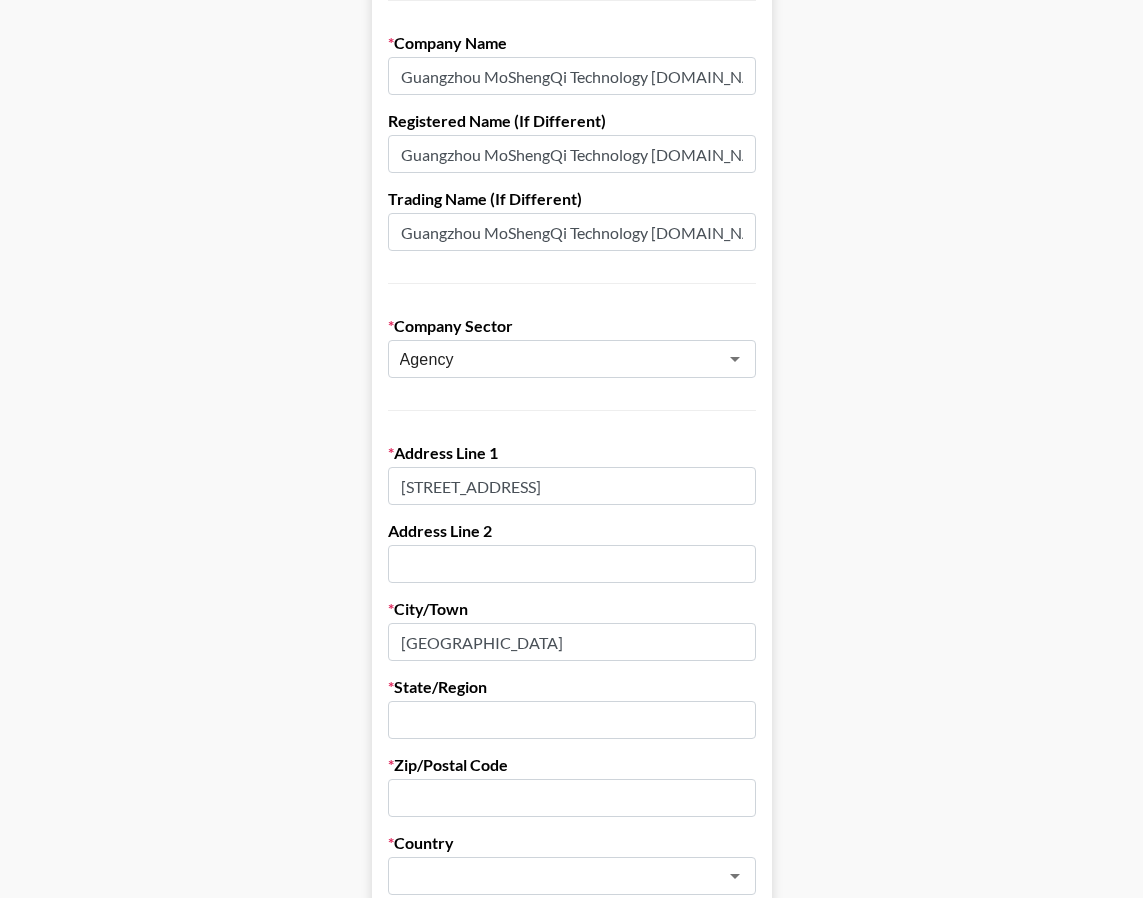 type on "[GEOGRAPHIC_DATA]" 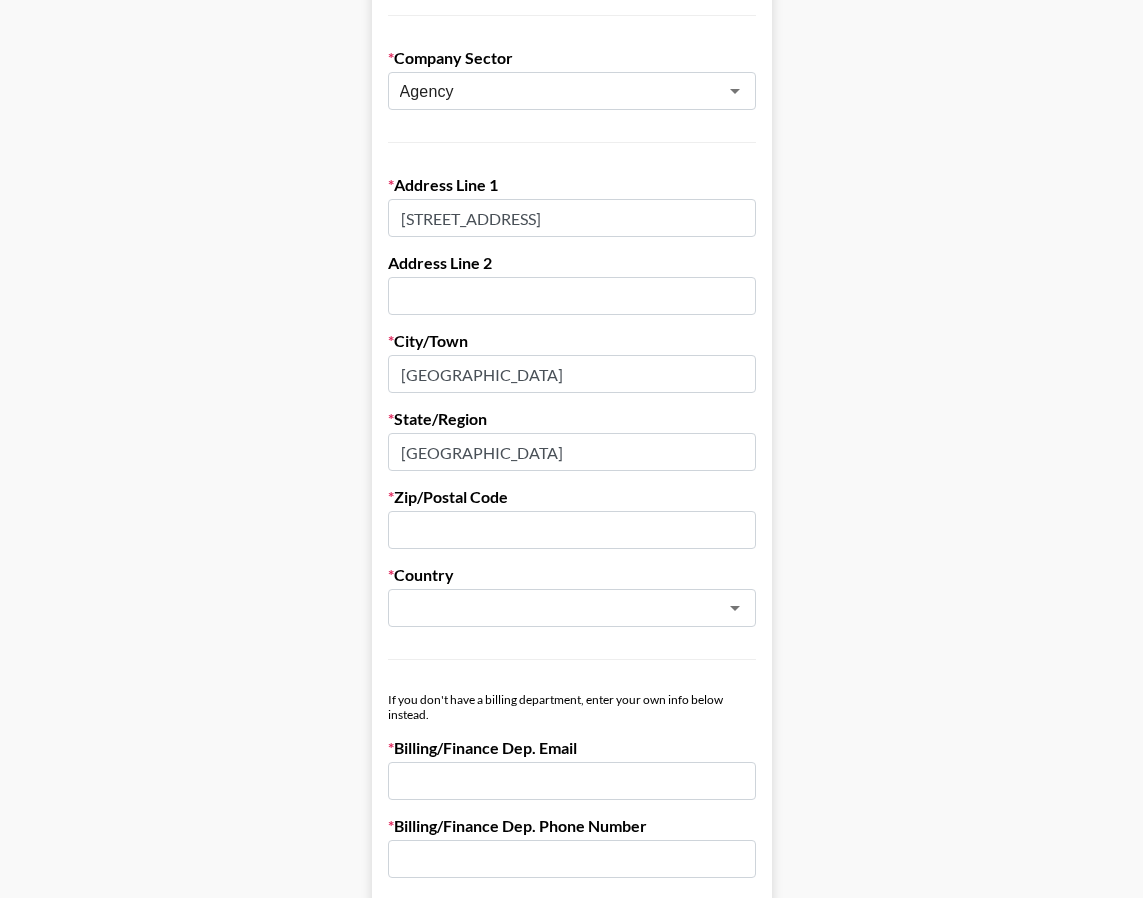scroll, scrollTop: 600, scrollLeft: 0, axis: vertical 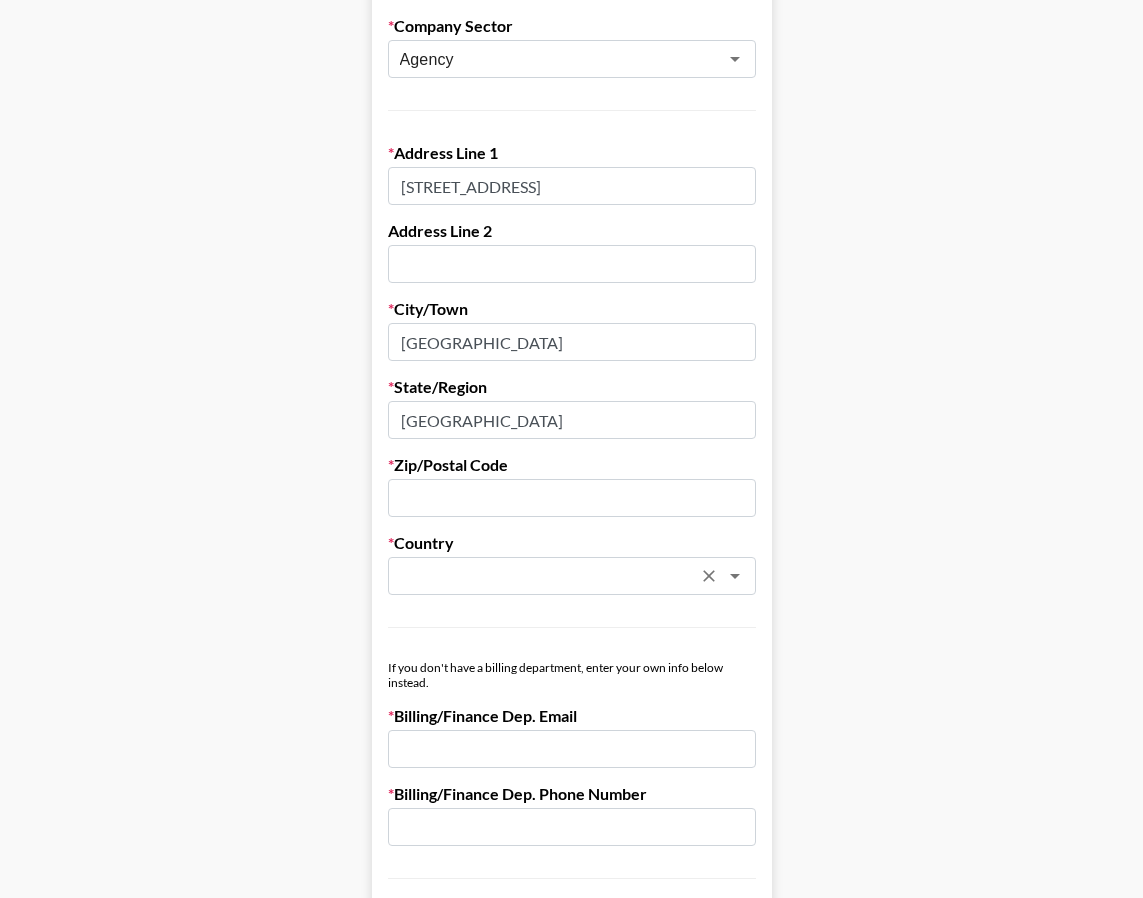 click 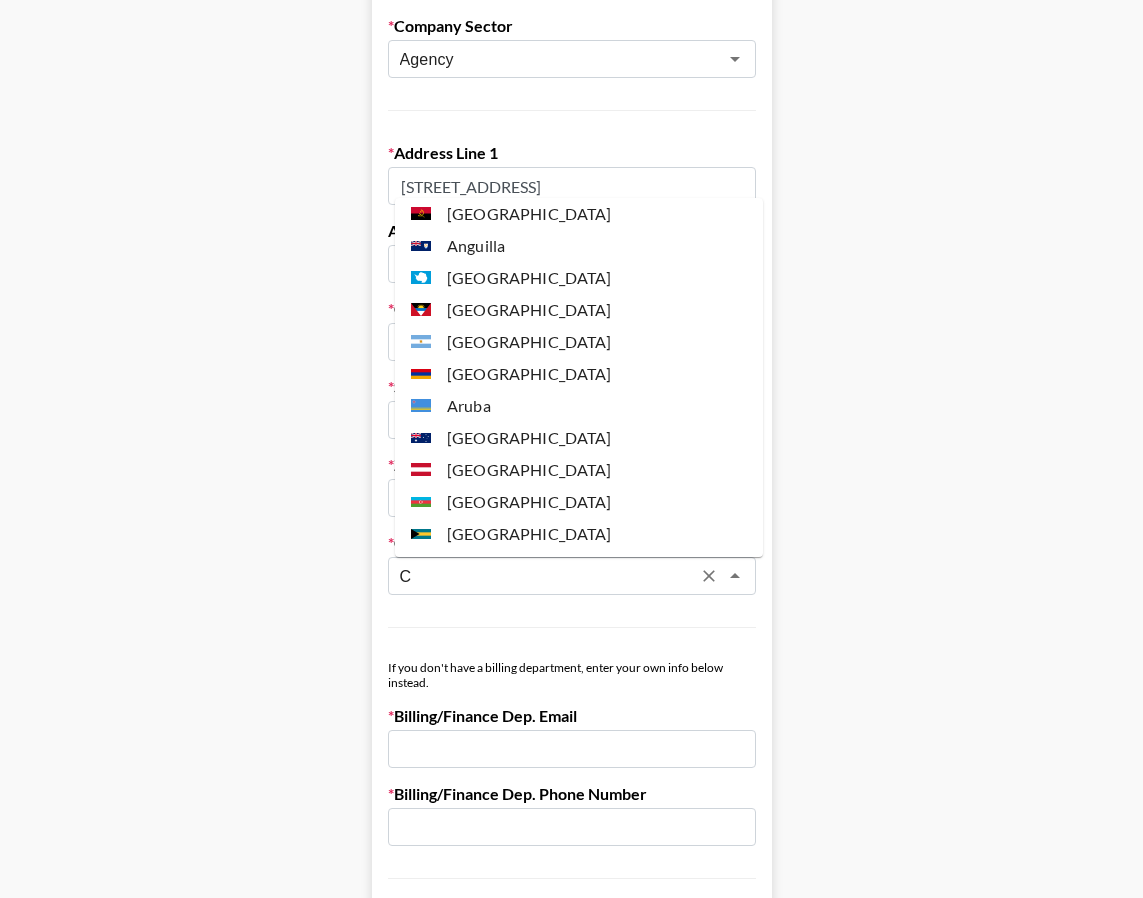 scroll, scrollTop: 0, scrollLeft: 0, axis: both 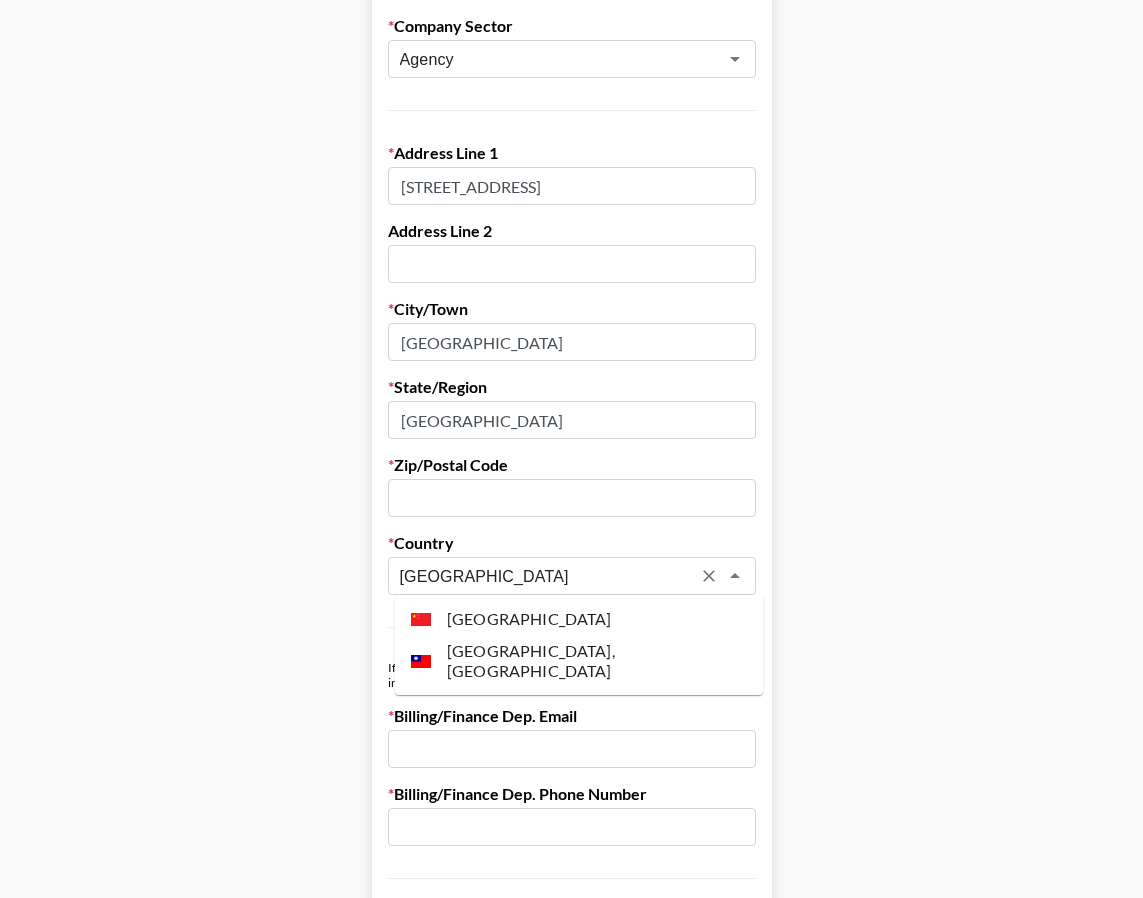 type on "[GEOGRAPHIC_DATA]" 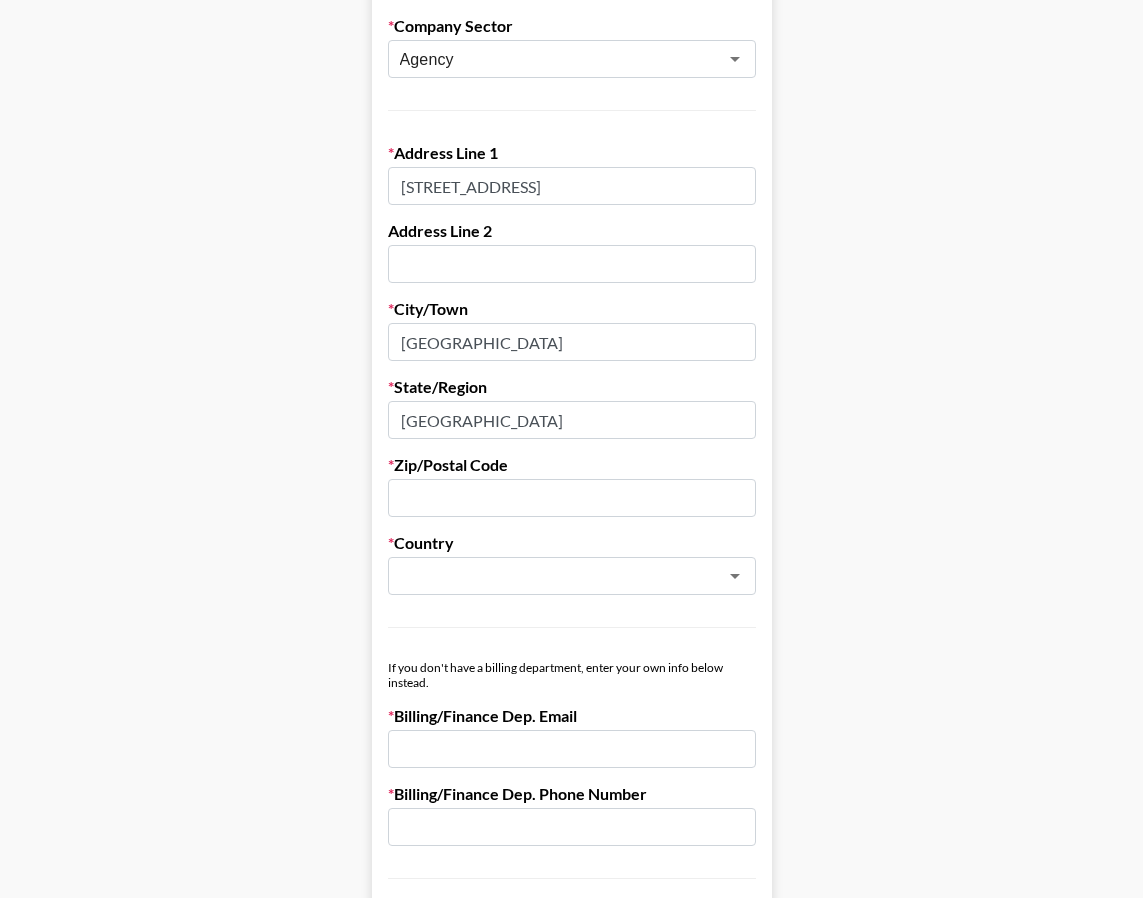 click at bounding box center [572, 498] 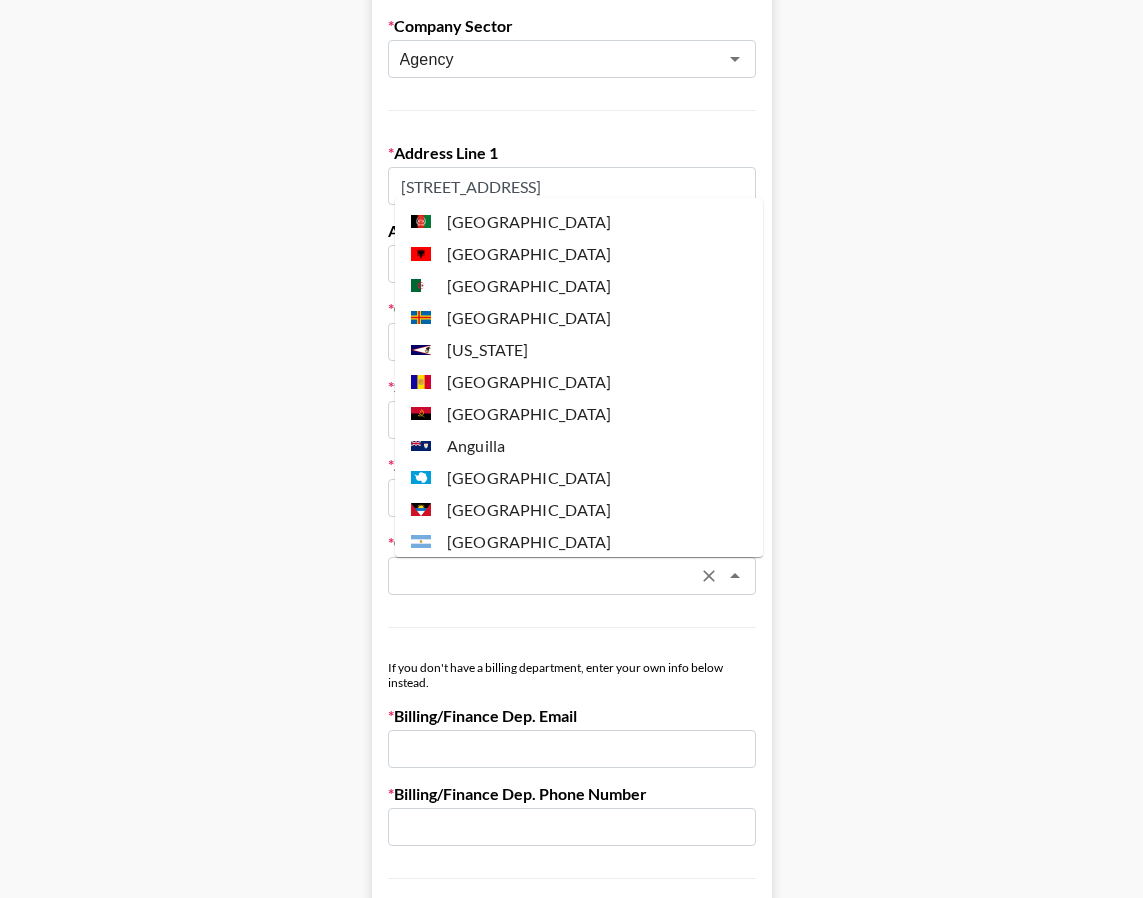 click at bounding box center (545, 576) 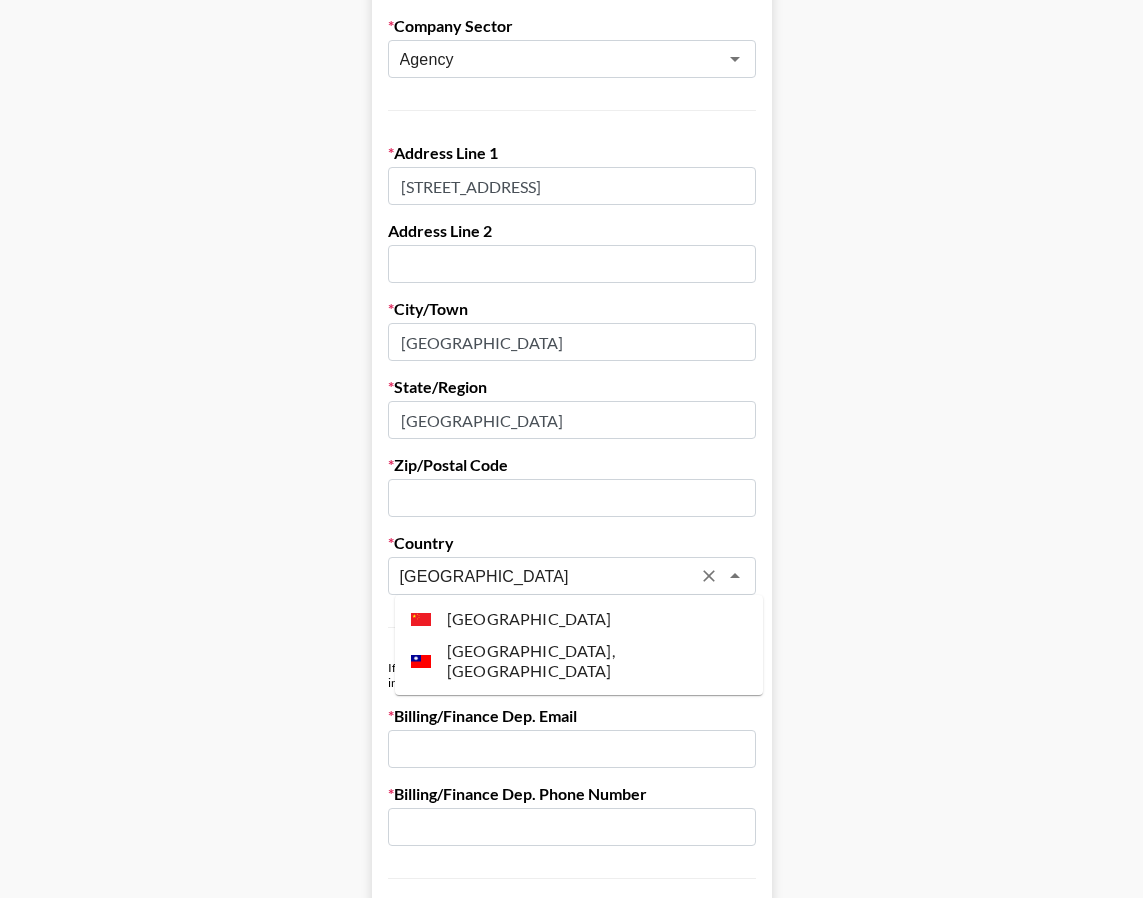 click on "[GEOGRAPHIC_DATA]" at bounding box center [579, 619] 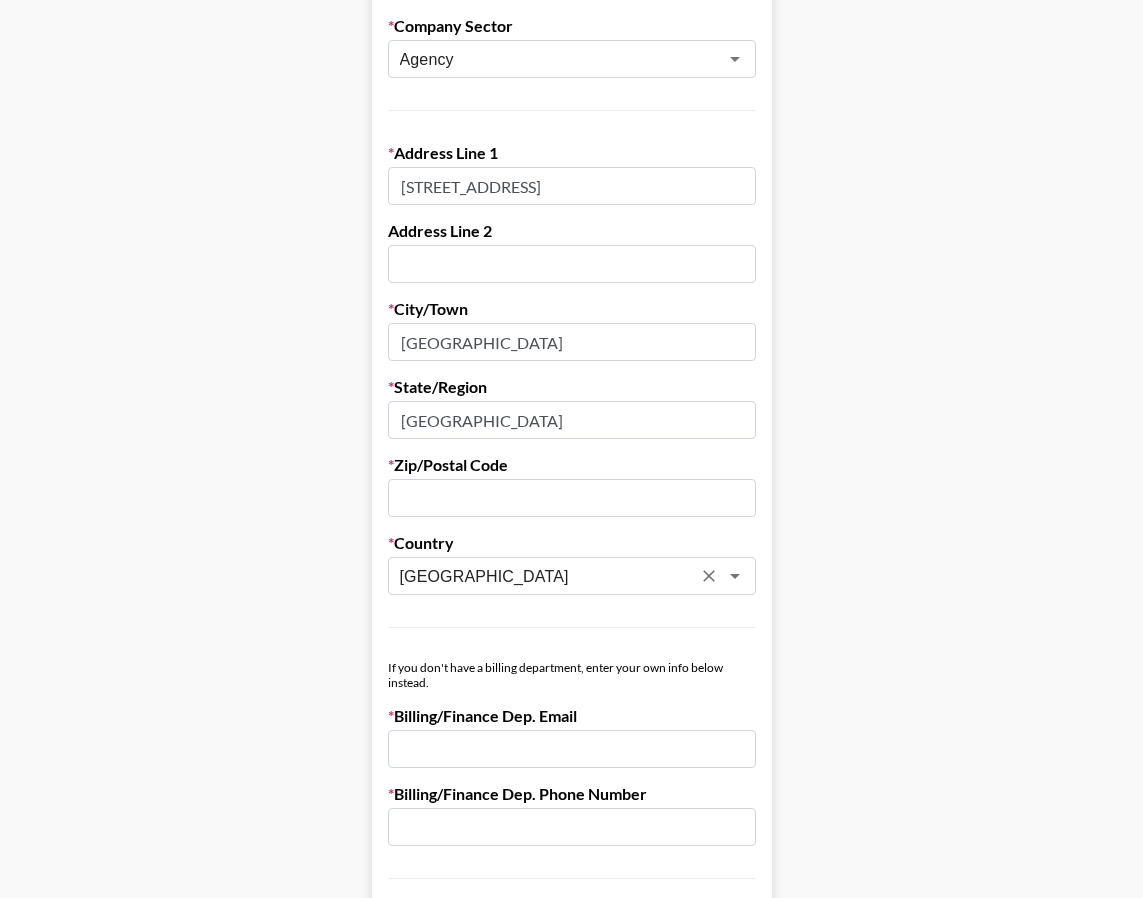 type on "[GEOGRAPHIC_DATA]" 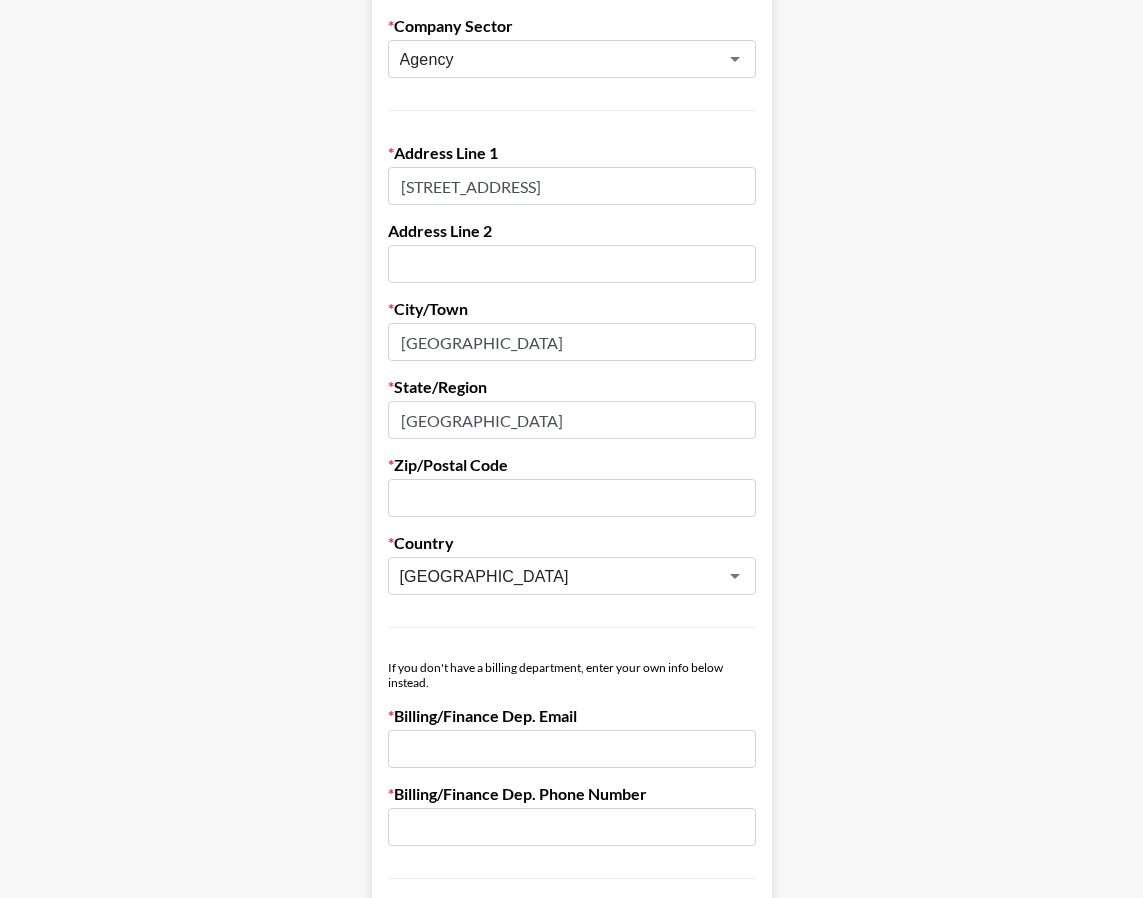click at bounding box center (572, 498) 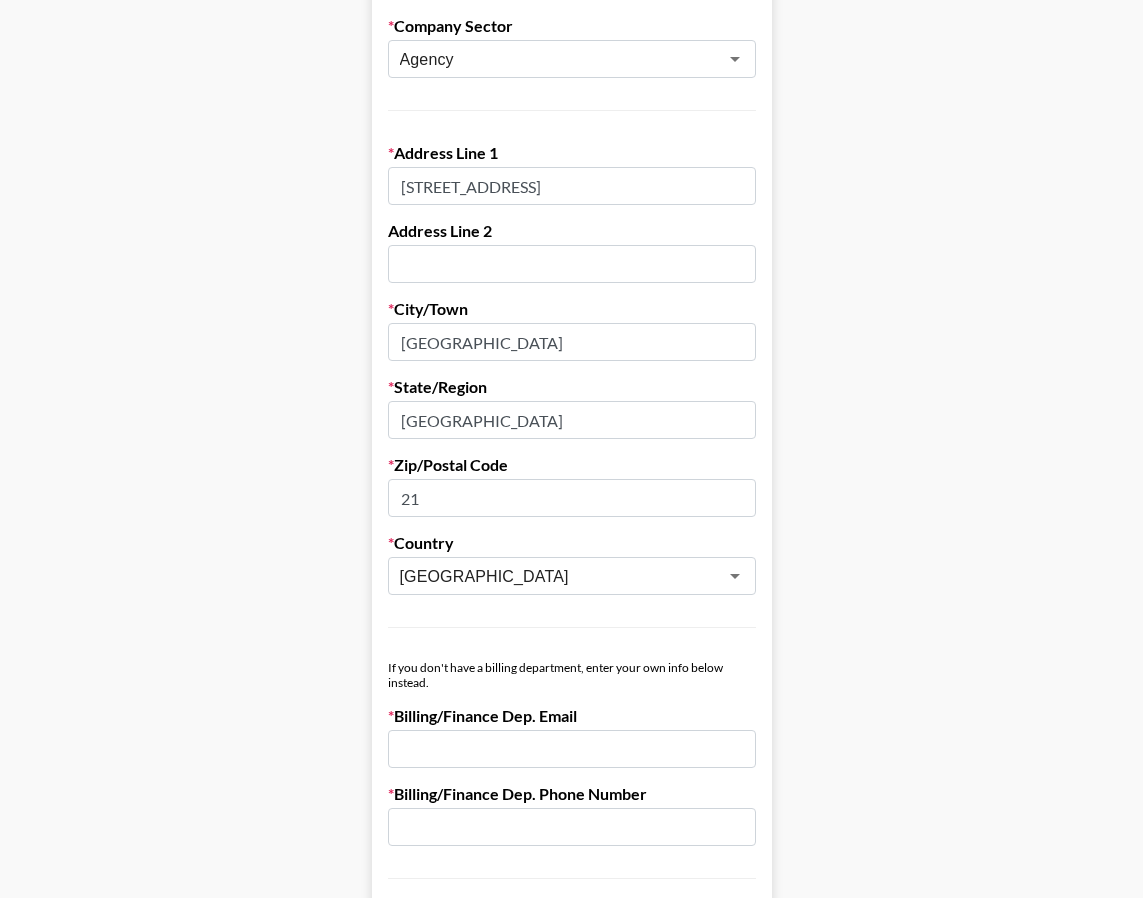 type on "2" 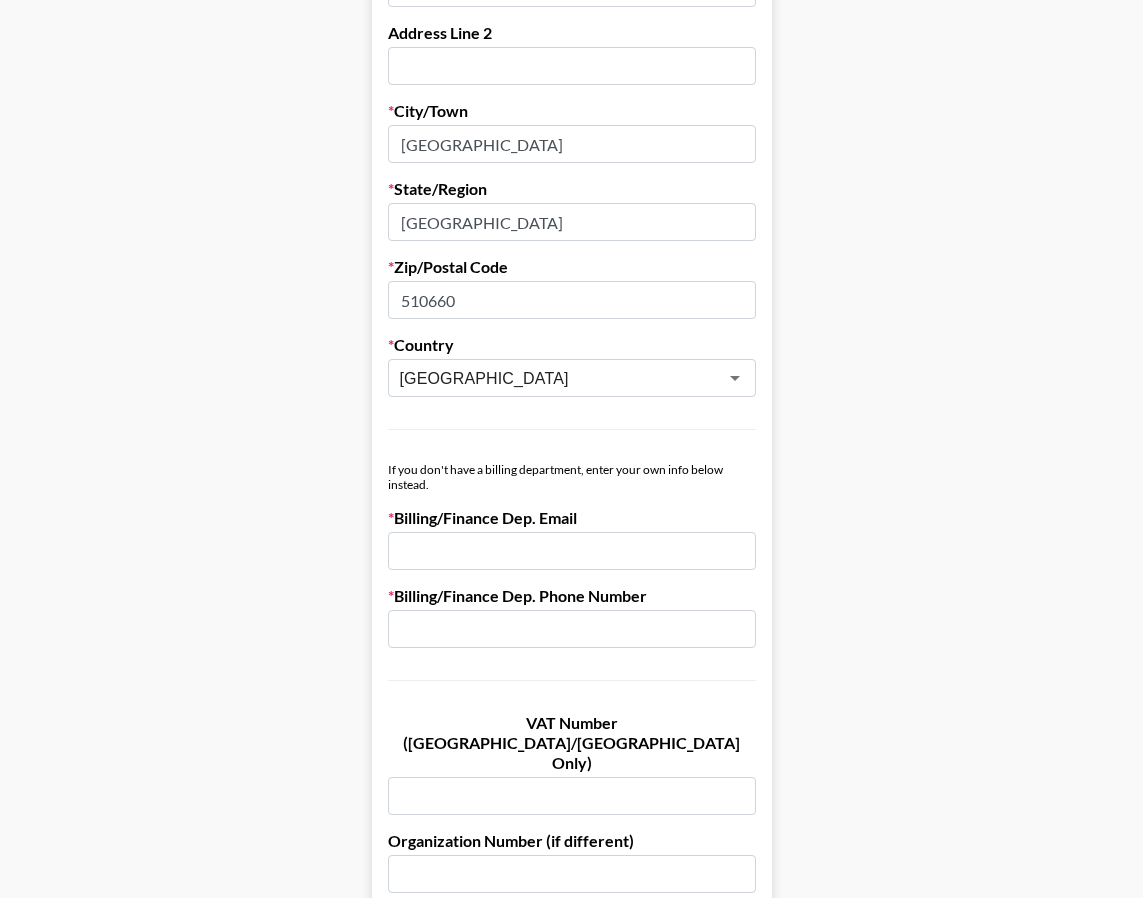 scroll, scrollTop: 800, scrollLeft: 0, axis: vertical 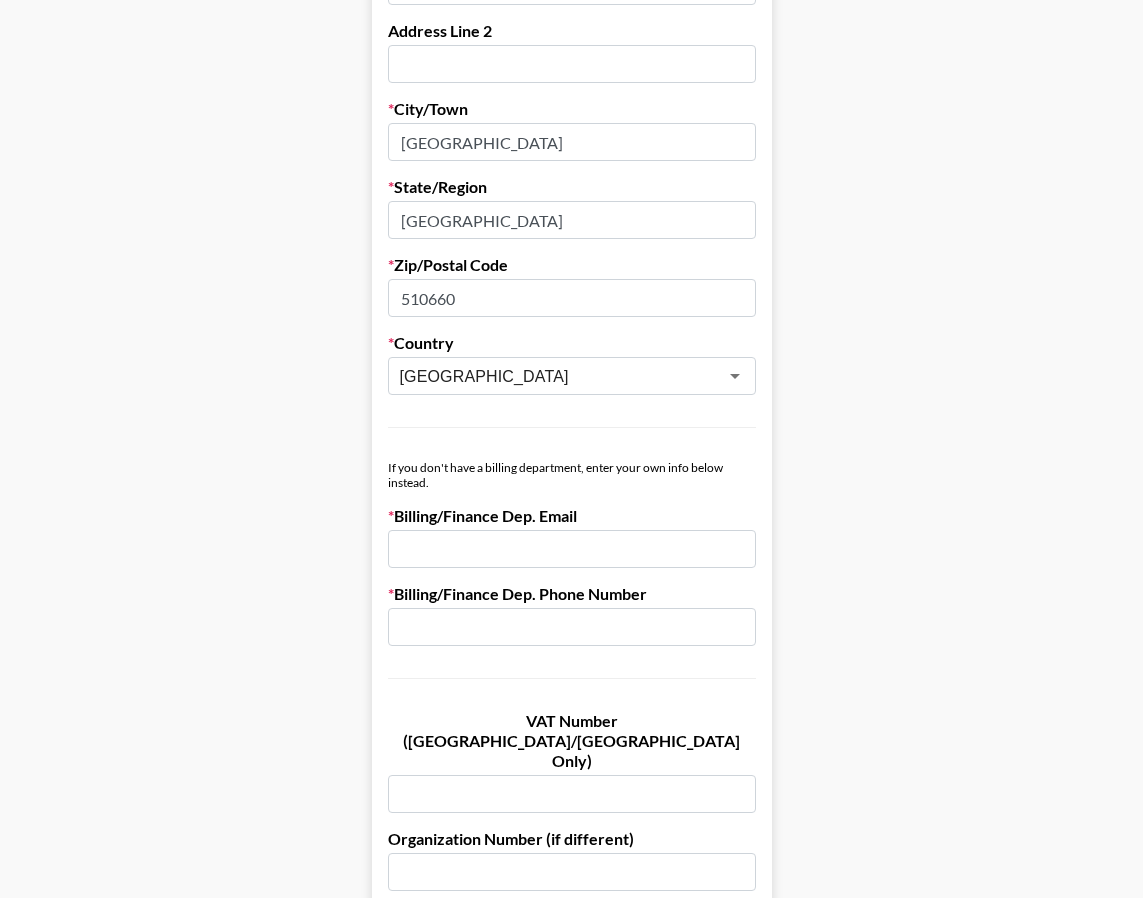 type on "510660" 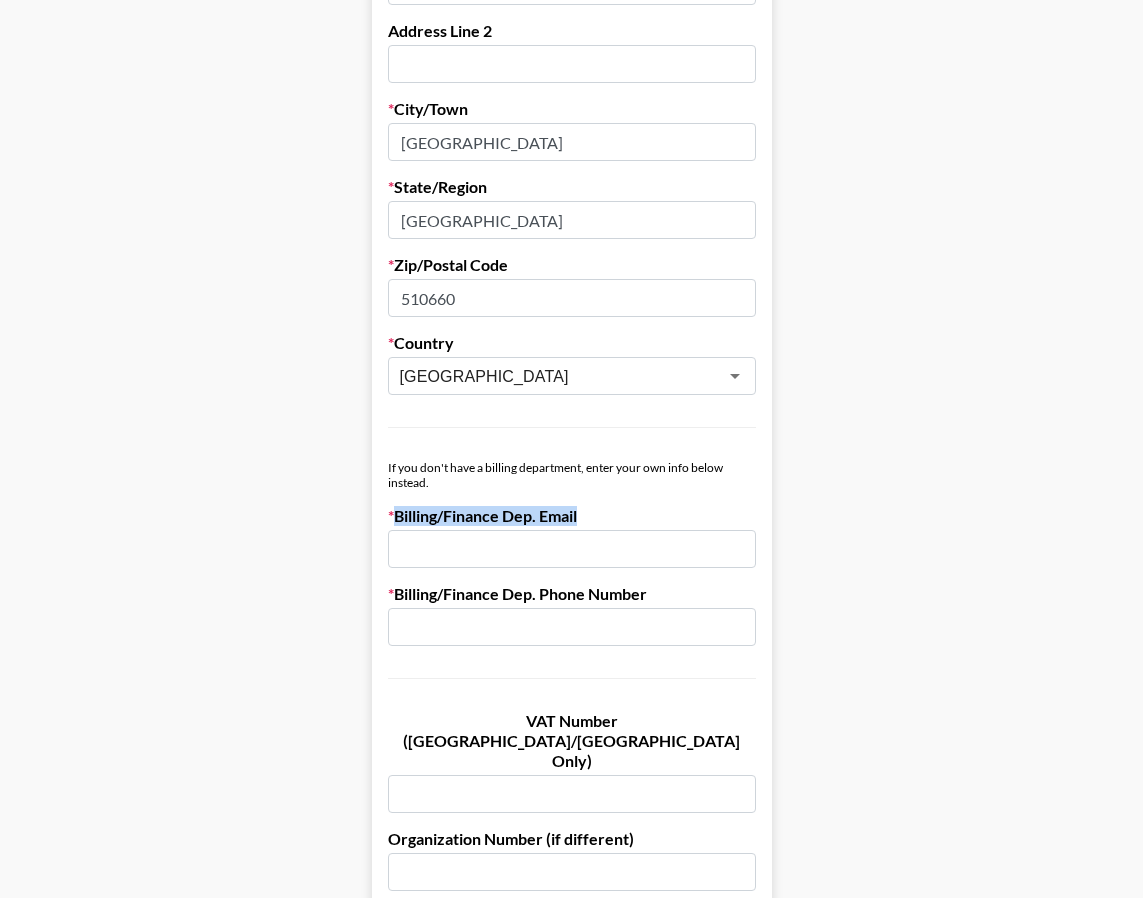 drag, startPoint x: 400, startPoint y: 514, endPoint x: 586, endPoint y: 522, distance: 186.17197 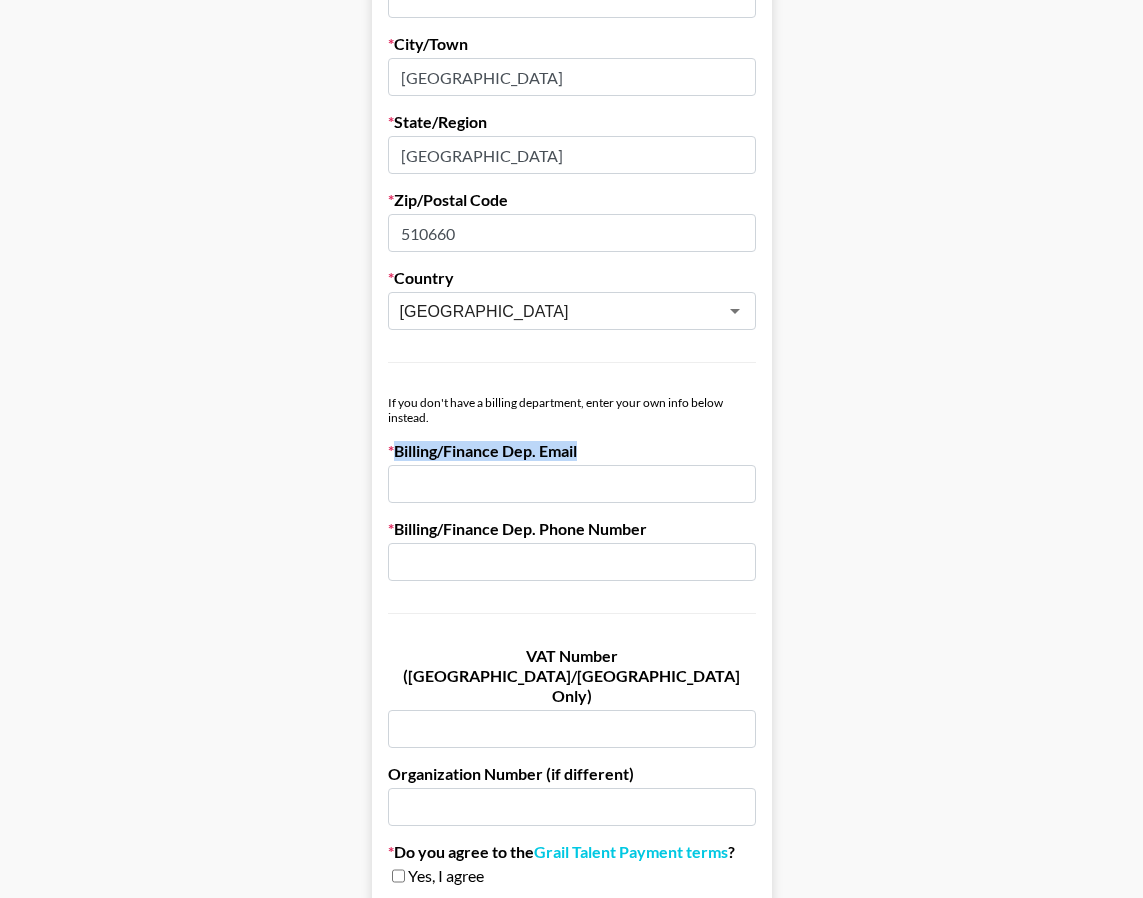 scroll, scrollTop: 900, scrollLeft: 0, axis: vertical 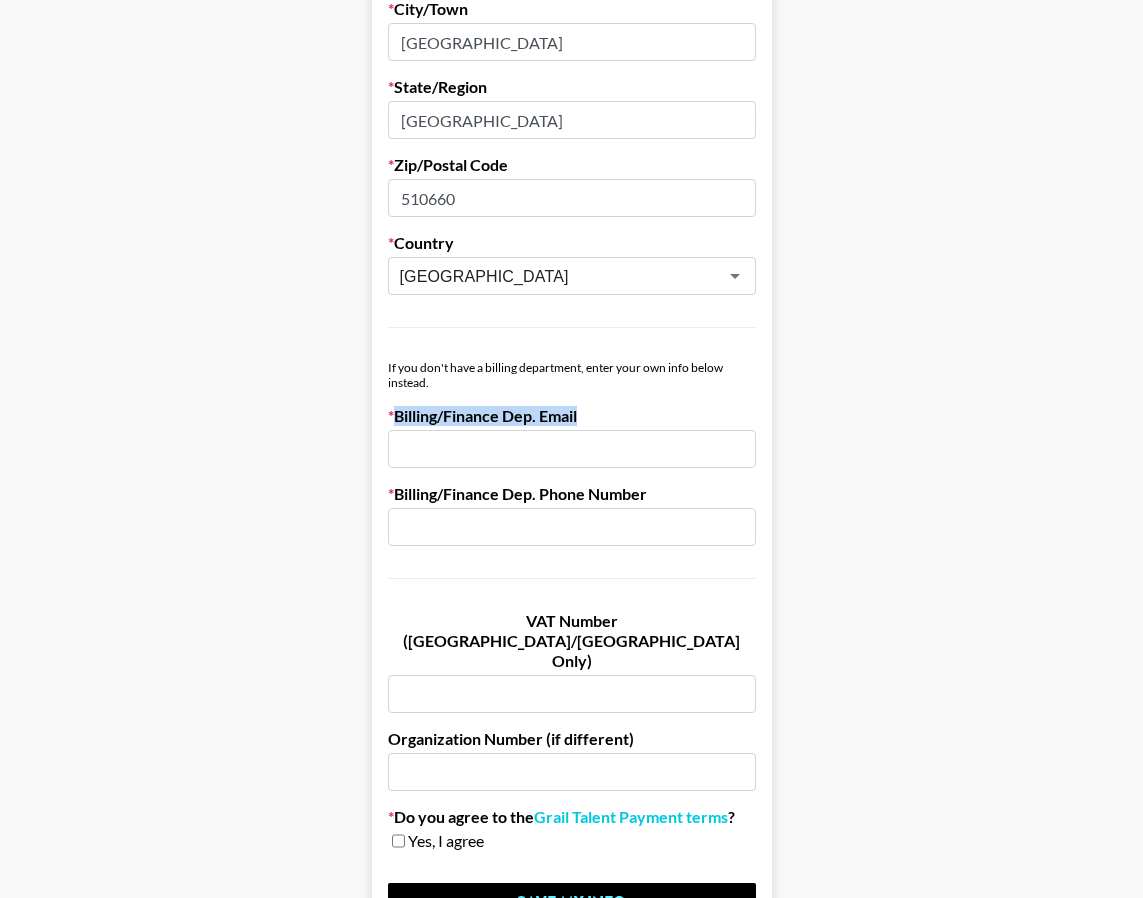 click on "First Name [PERSON_NAME] Last Name [PERSON_NAME] Company Name [GEOGRAPHIC_DATA] MoShengQi Technology [DOMAIN_NAME] Registered Name (If Different) [GEOGRAPHIC_DATA] MoShengQi Technology [DOMAIN_NAME] Trading Name (If Different) Guangzhou MoShengQi Technology [DOMAIN_NAME] Company Sector Agency ​ Address [STREET_ADDRESS] Address Line 2 City/Town [GEOGRAPHIC_DATA]/Region [GEOGRAPHIC_DATA] Zip/Postal Code 510660 Country [GEOGRAPHIC_DATA] ​ If you don't have a billing department, enter your own info below instead. Billing/Finance Dep. Email Billing/Finance Dep. Phone Number VAT Number ([GEOGRAPHIC_DATA]/EU Only) Organization Number (if different) Do you agree to the  Grail Talent Payment terms ?   Yes, I agree Save My Info" at bounding box center (572, 75) 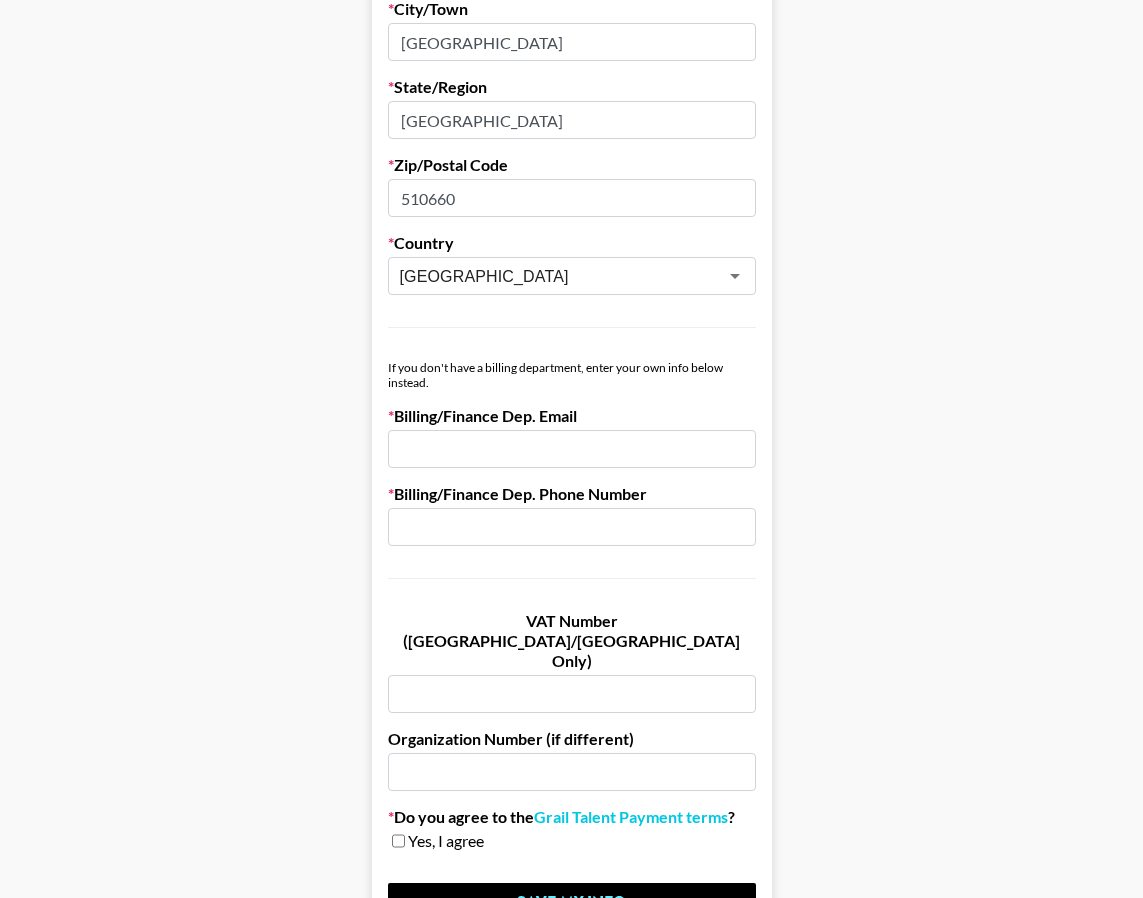 scroll, scrollTop: 1000, scrollLeft: 0, axis: vertical 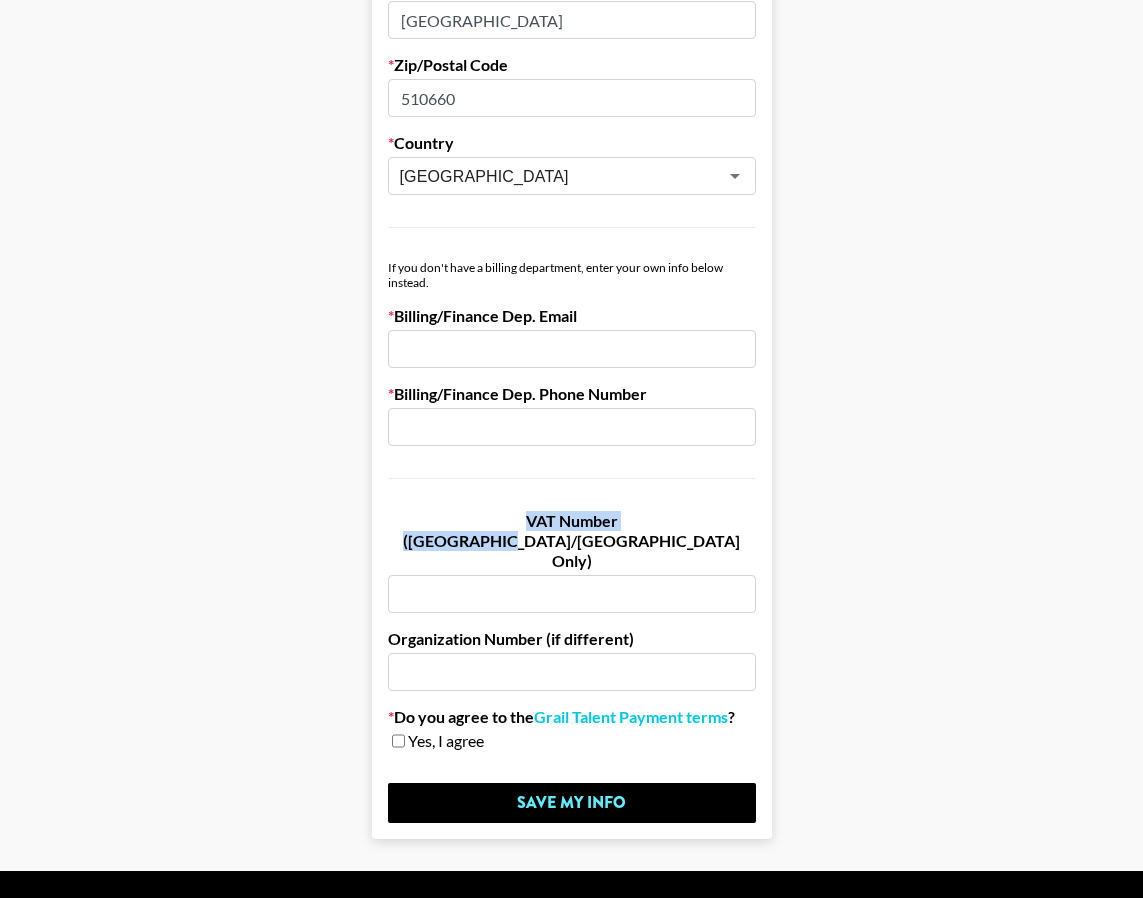 drag, startPoint x: 388, startPoint y: 520, endPoint x: 610, endPoint y: 501, distance: 222.81158 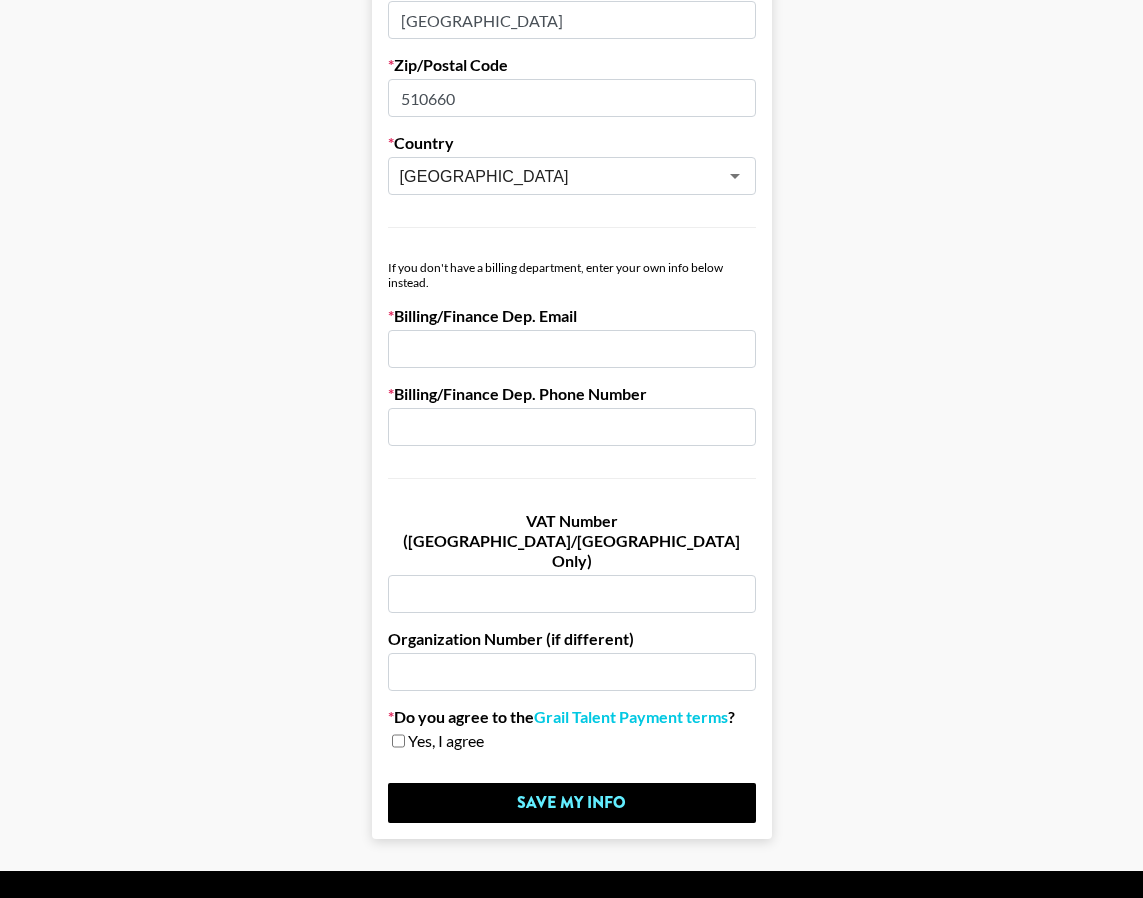click at bounding box center [572, 594] 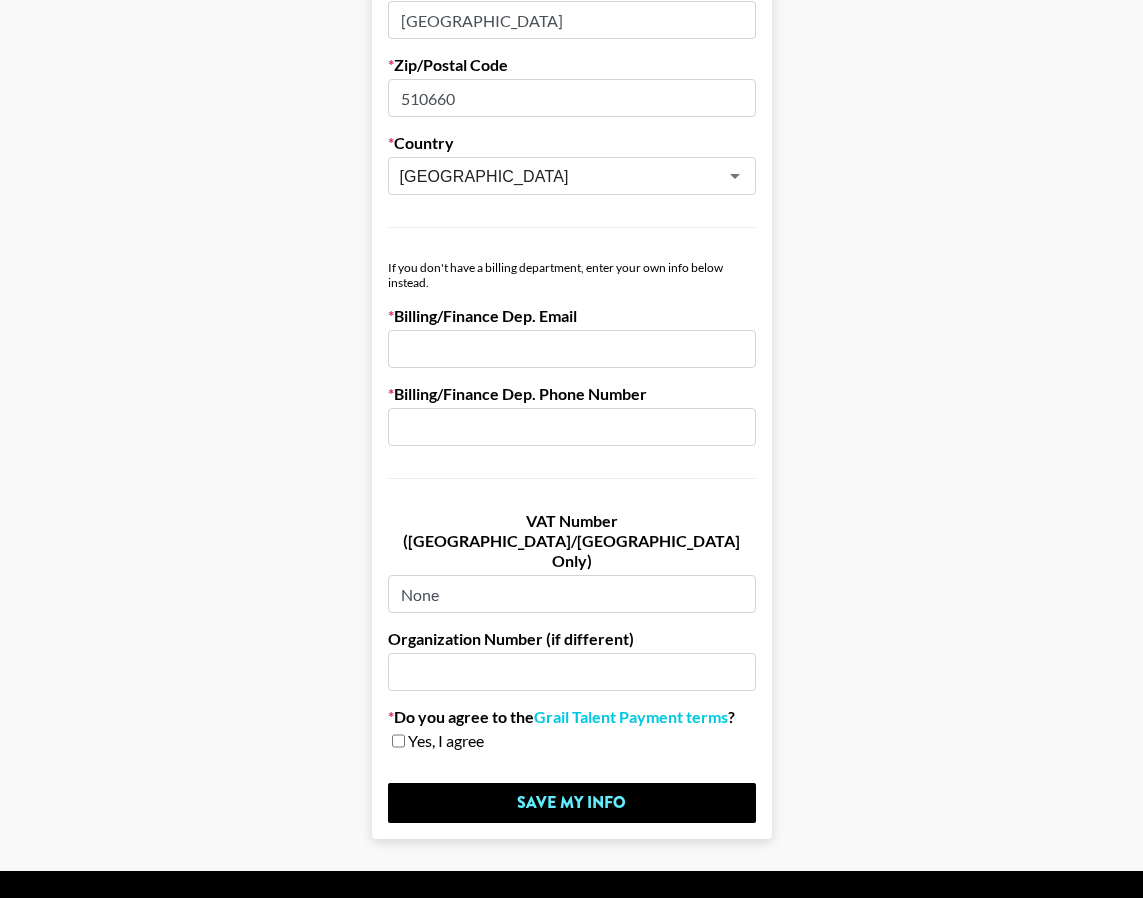 type on "None" 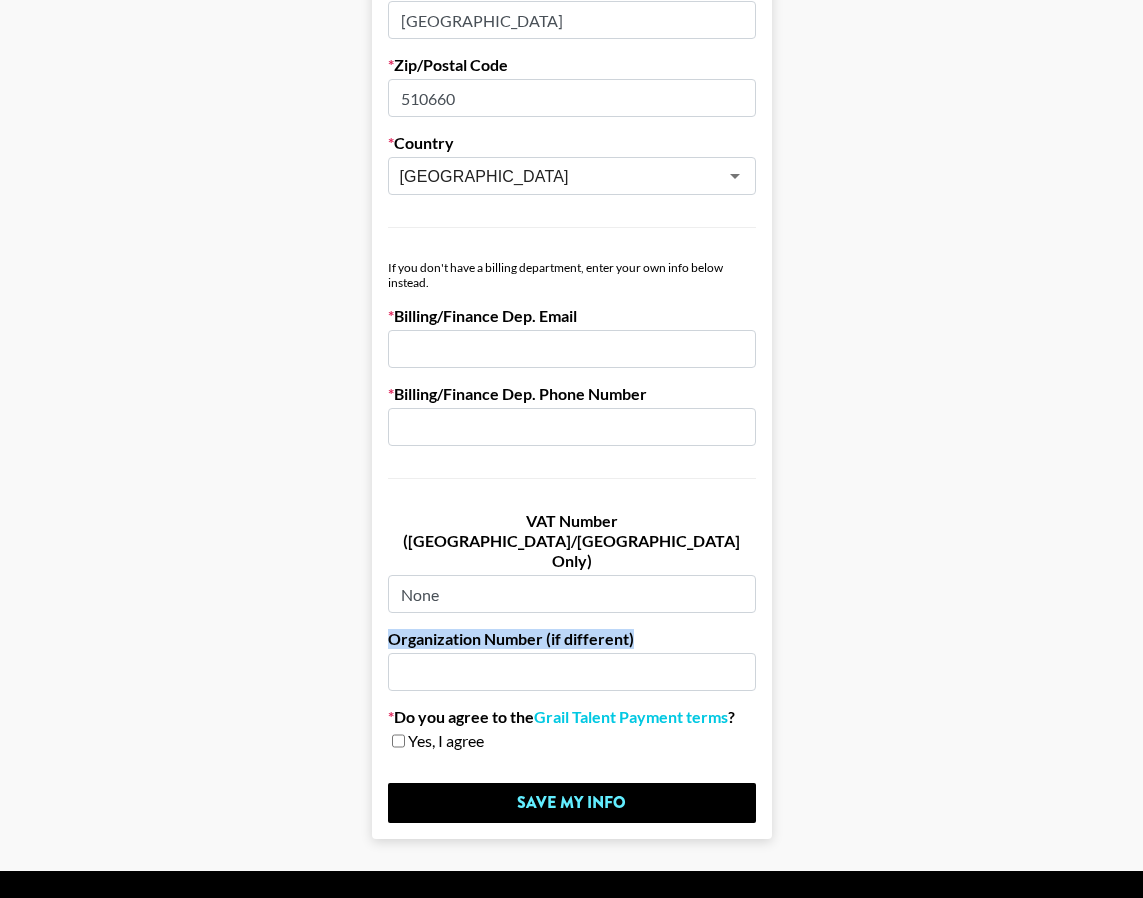 drag, startPoint x: 393, startPoint y: 600, endPoint x: 648, endPoint y: 597, distance: 255.01764 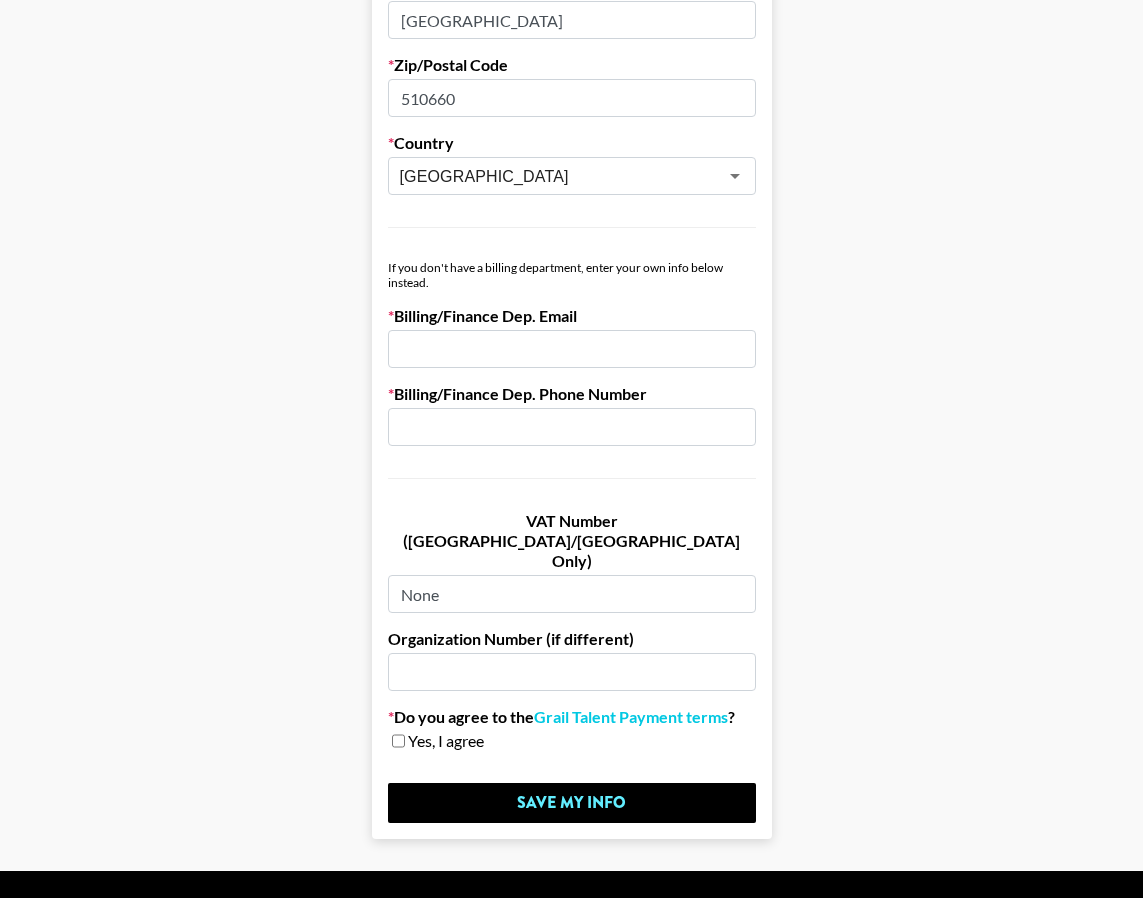 click at bounding box center (572, 672) 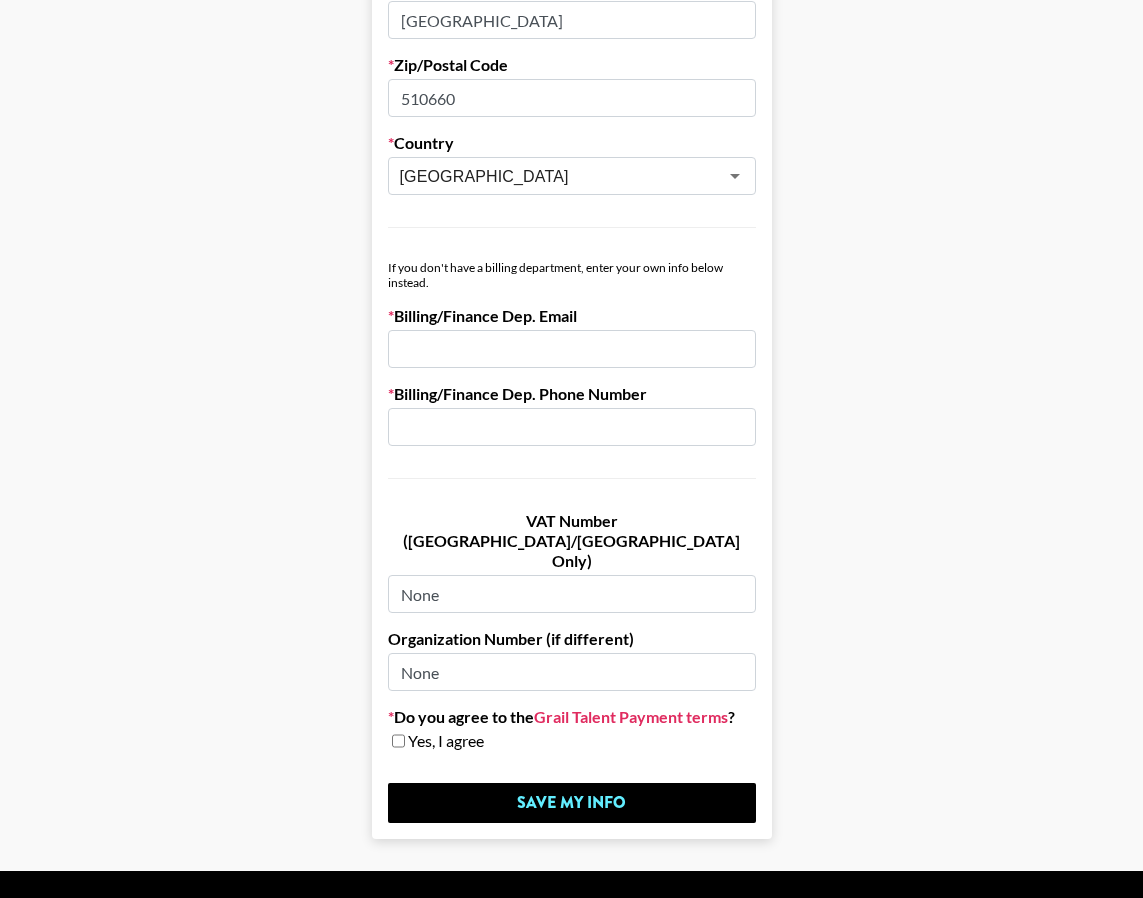type on "None" 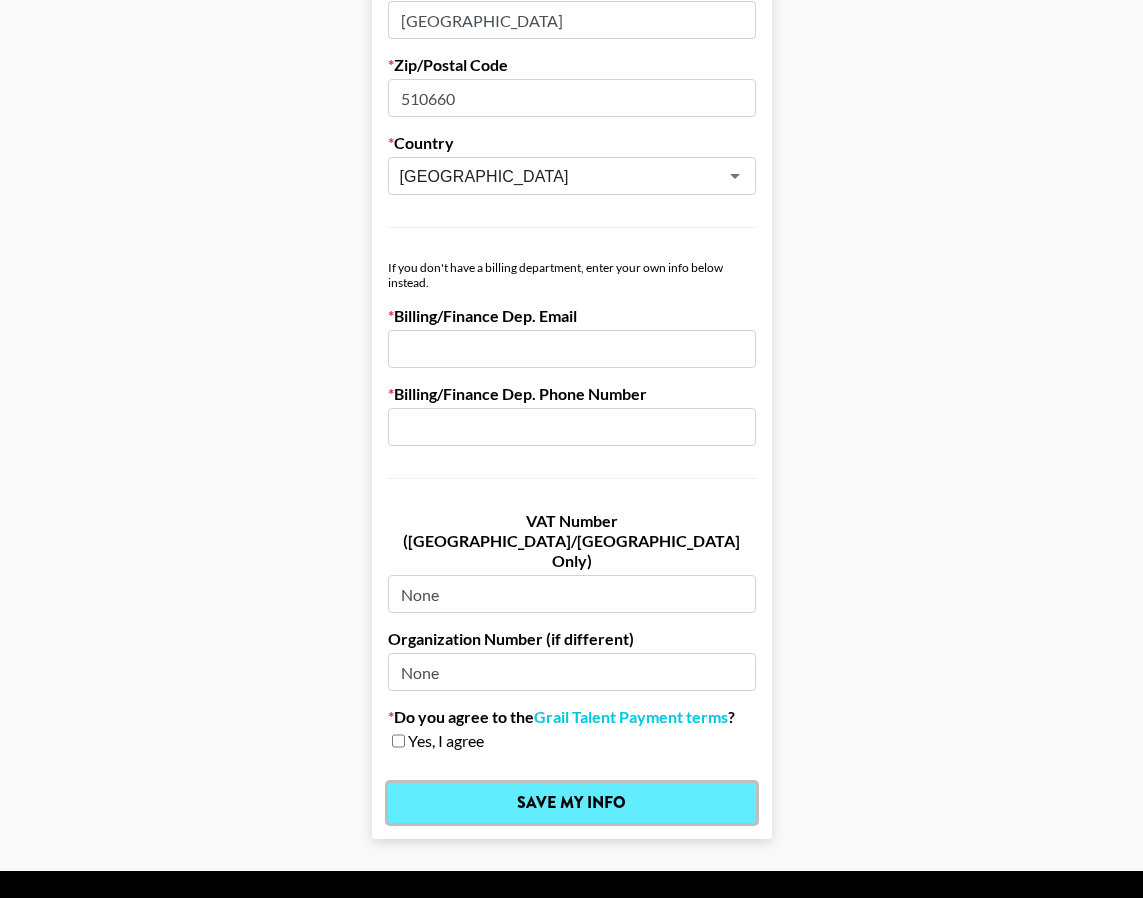 click on "Save My Info" at bounding box center [572, 803] 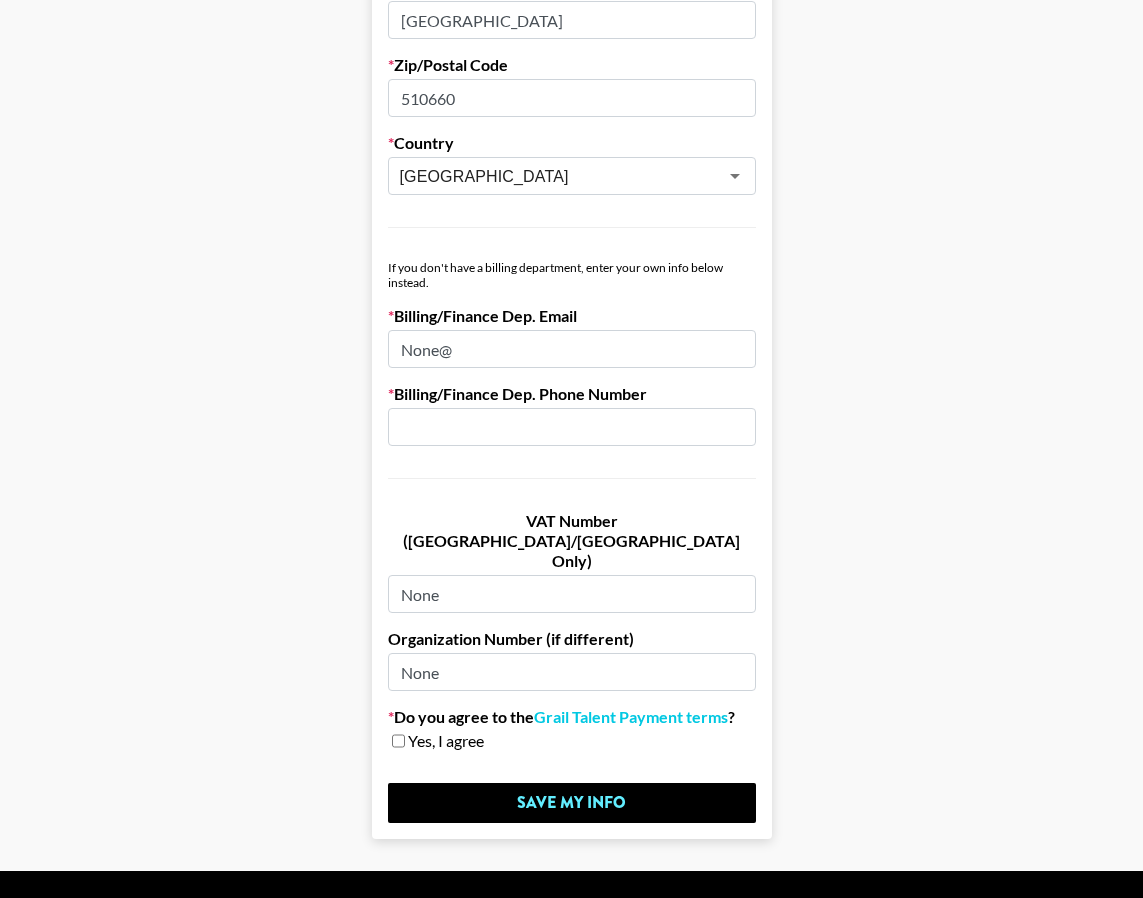 type on "None@" 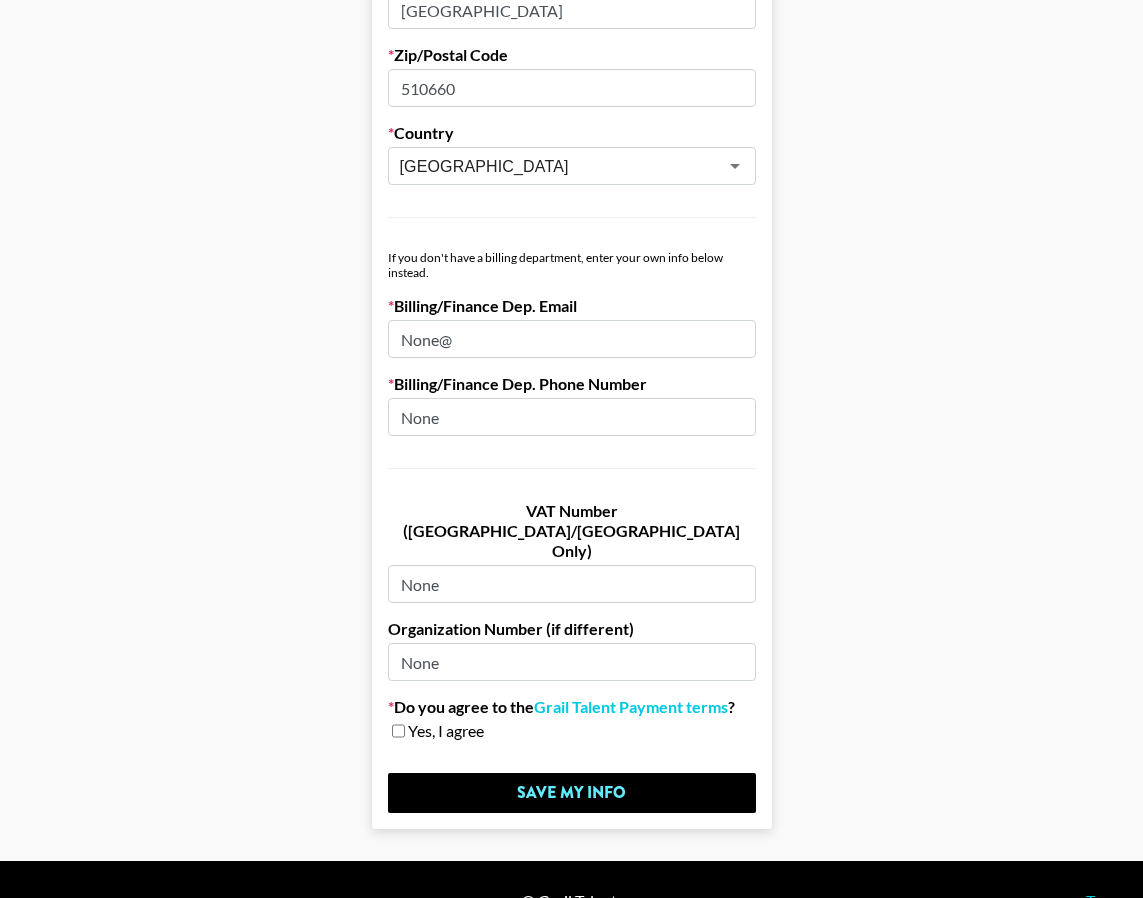 scroll, scrollTop: 1013, scrollLeft: 0, axis: vertical 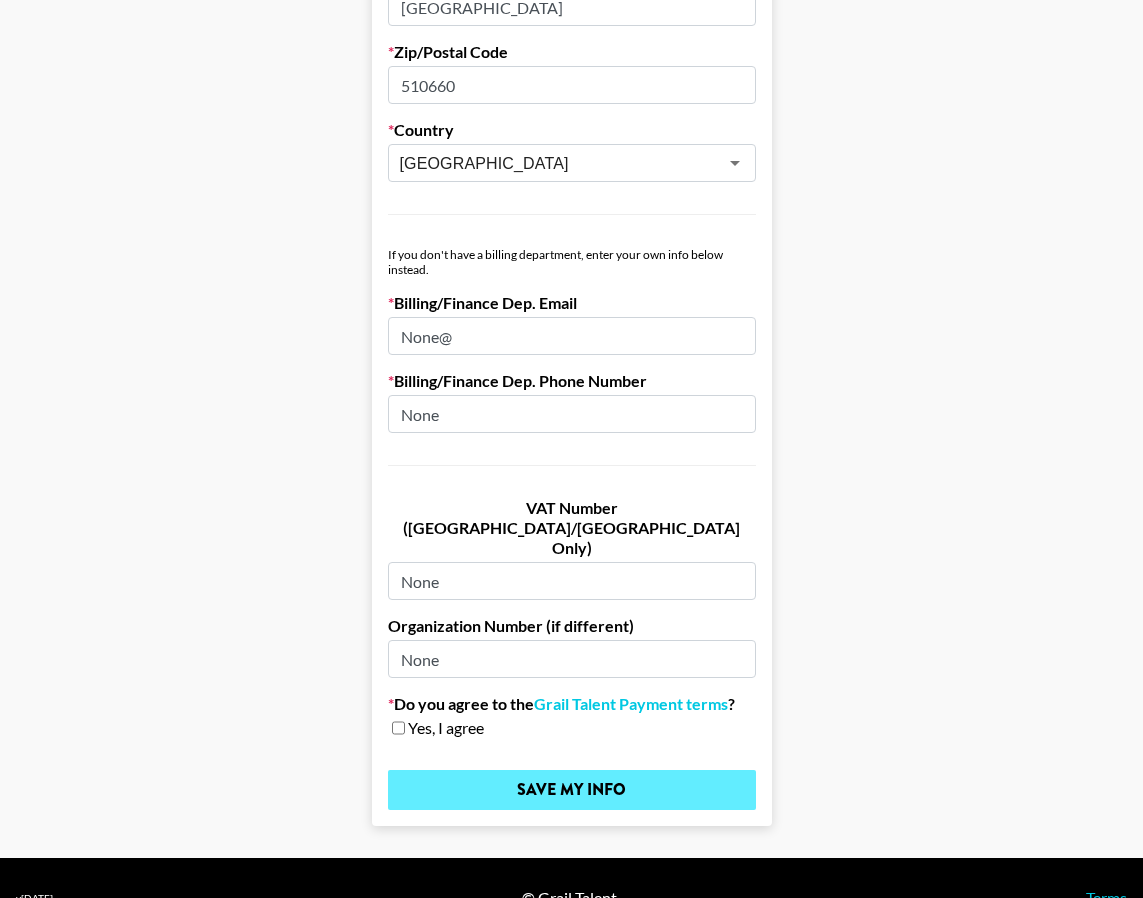 type on "None" 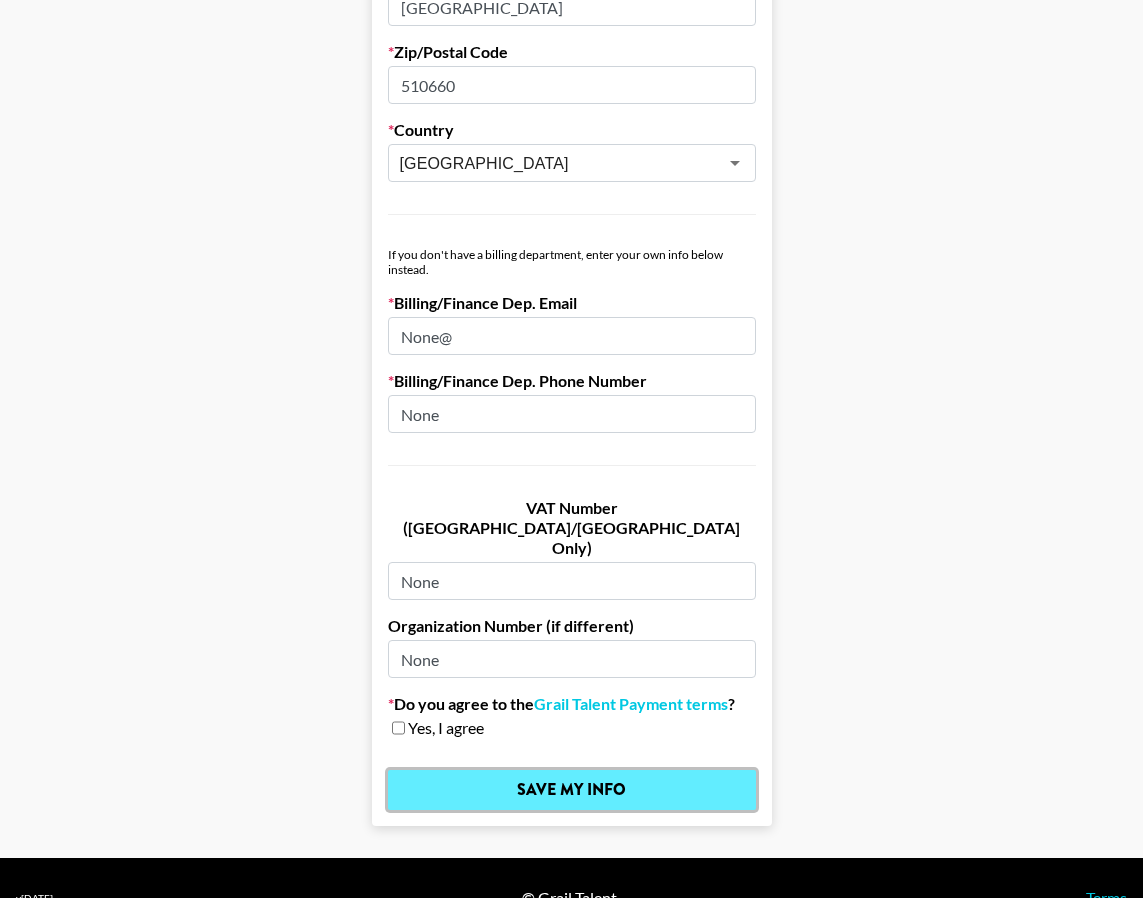 click on "Save My Info" at bounding box center (572, 790) 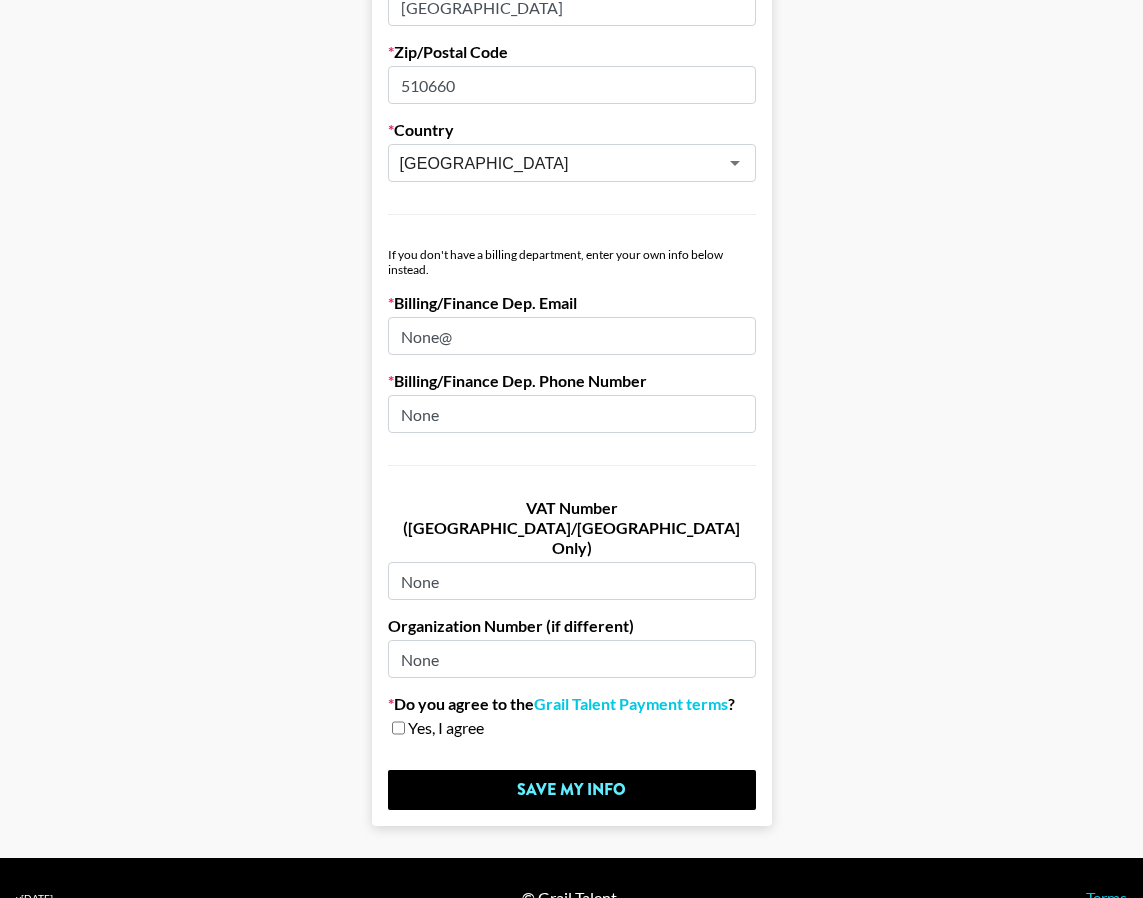 click on "None@" at bounding box center (572, 336) 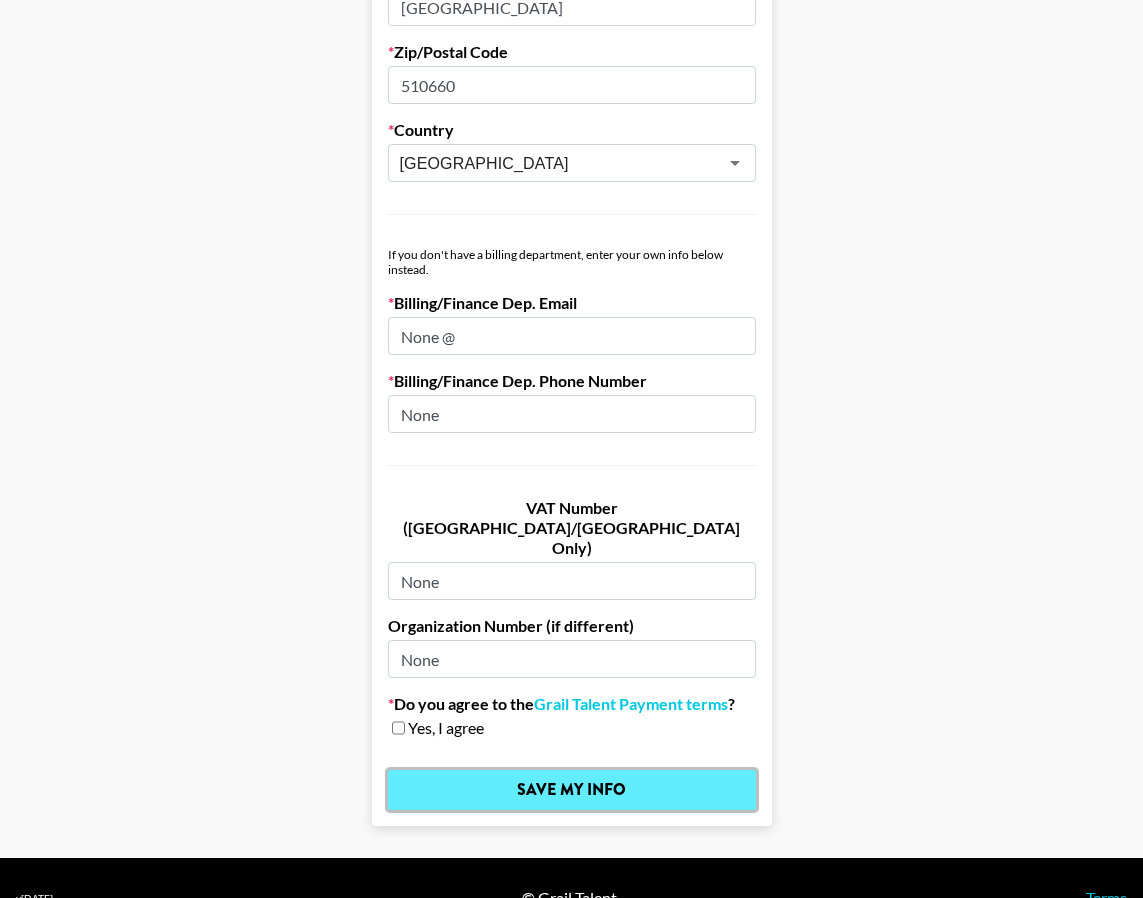 click on "Save My Info" at bounding box center (572, 790) 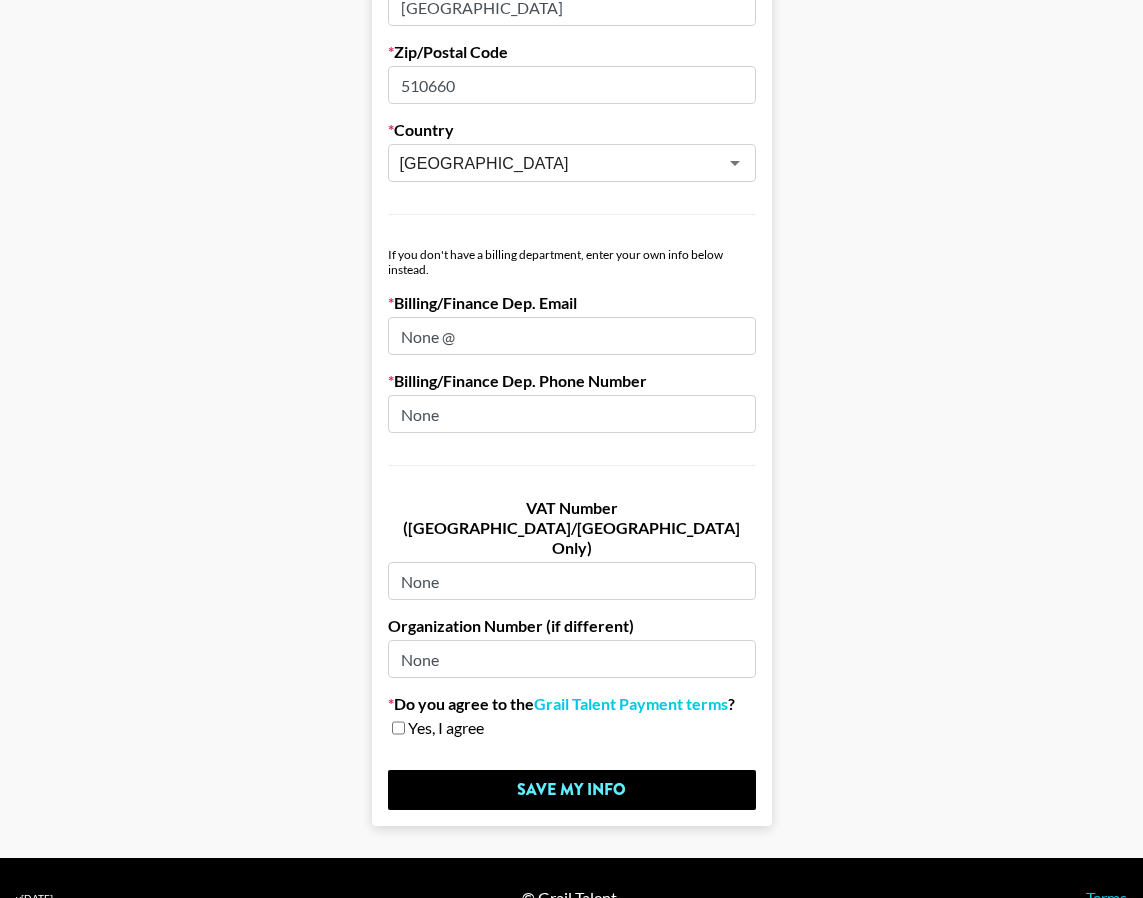 click on "None @" at bounding box center [572, 336] 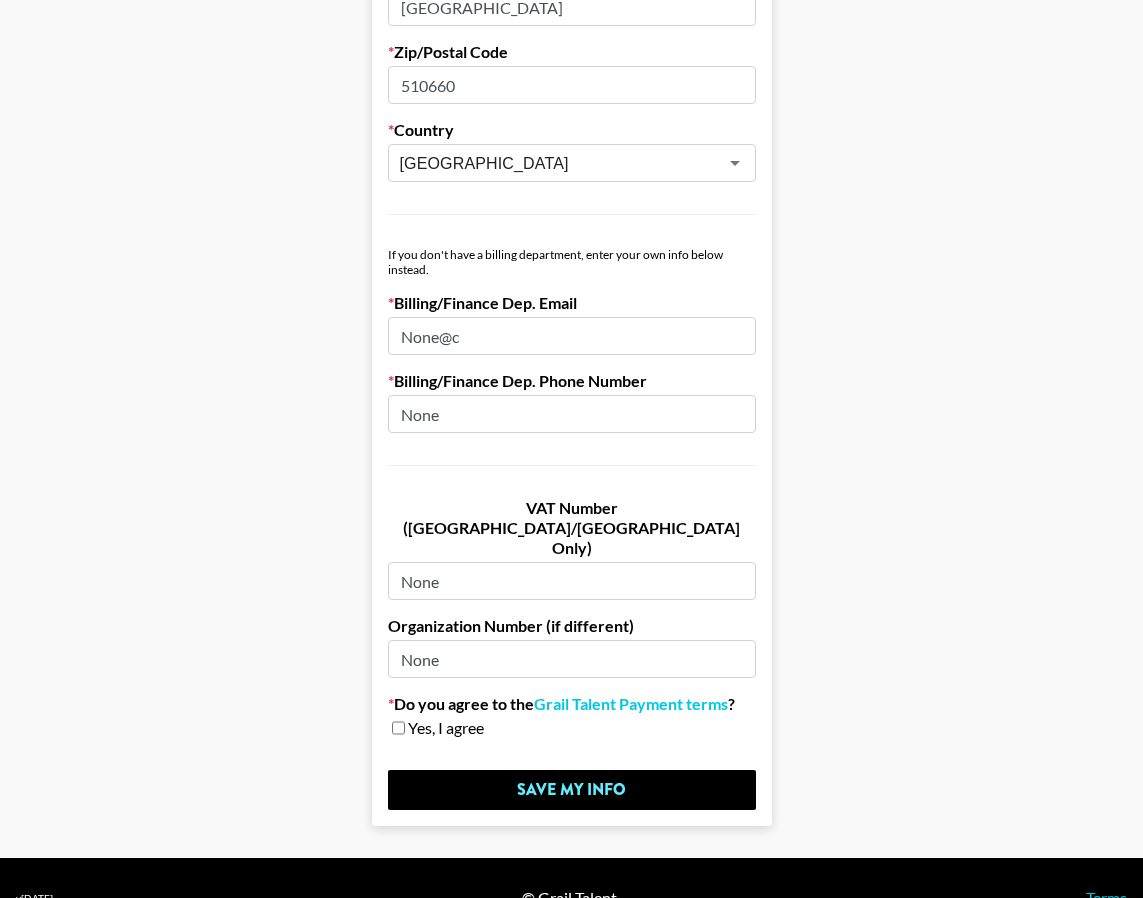 click on "None@c" at bounding box center (572, 336) 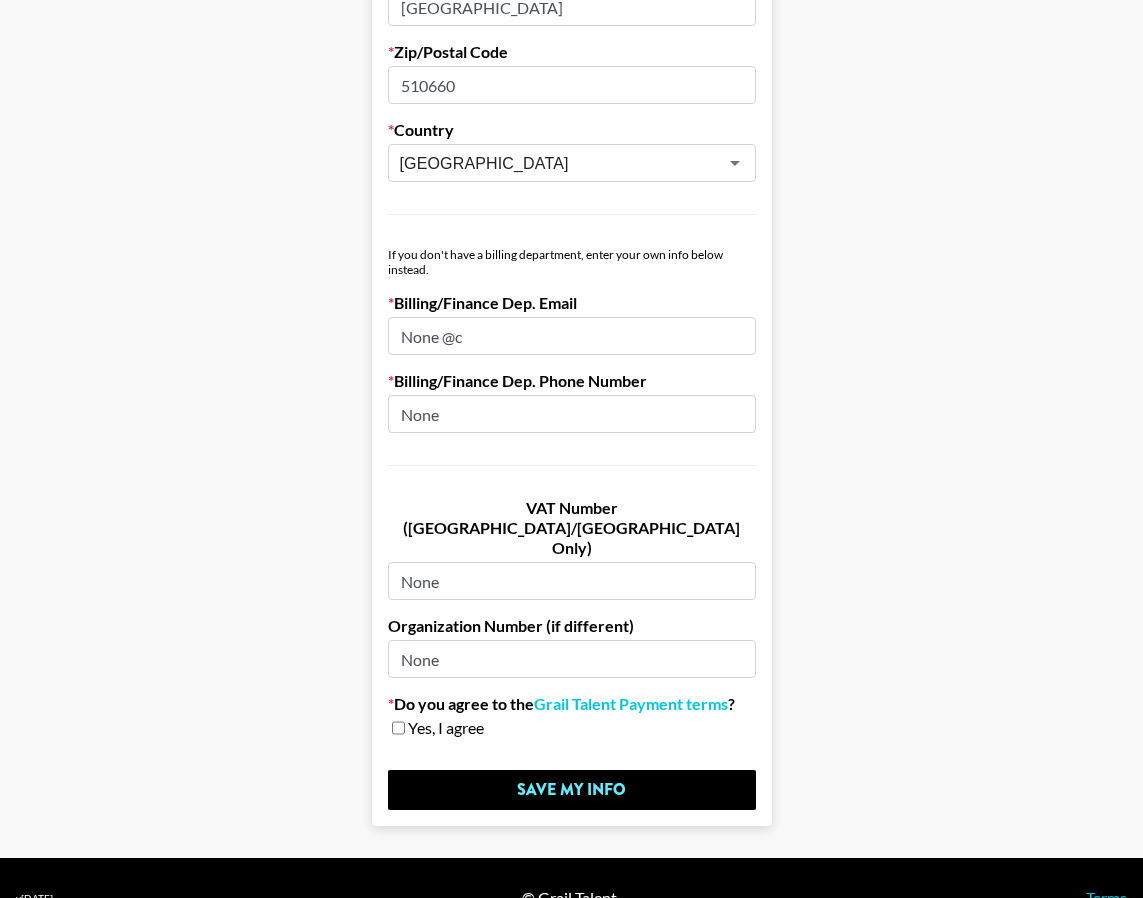 click on "None @c" at bounding box center (572, 336) 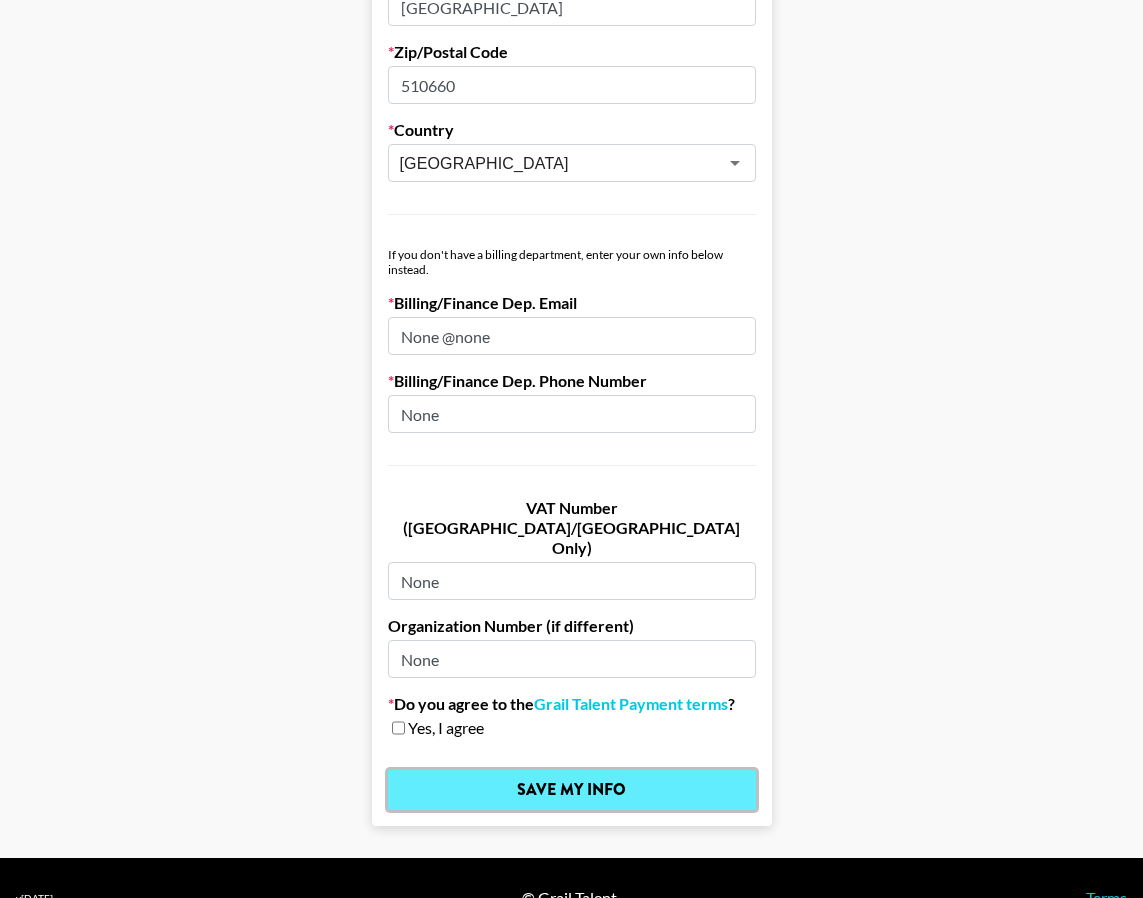 click on "Save My Info" at bounding box center [572, 790] 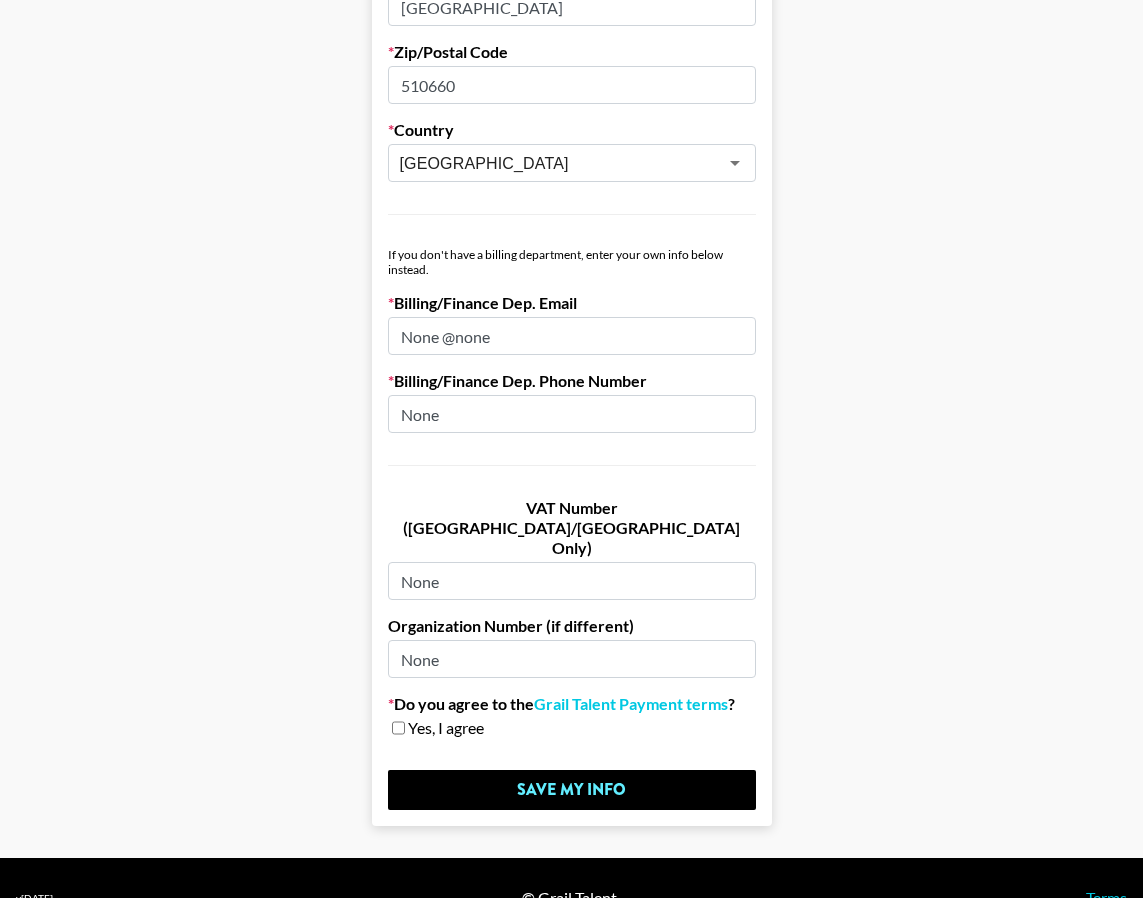 click on "None @none" at bounding box center (572, 336) 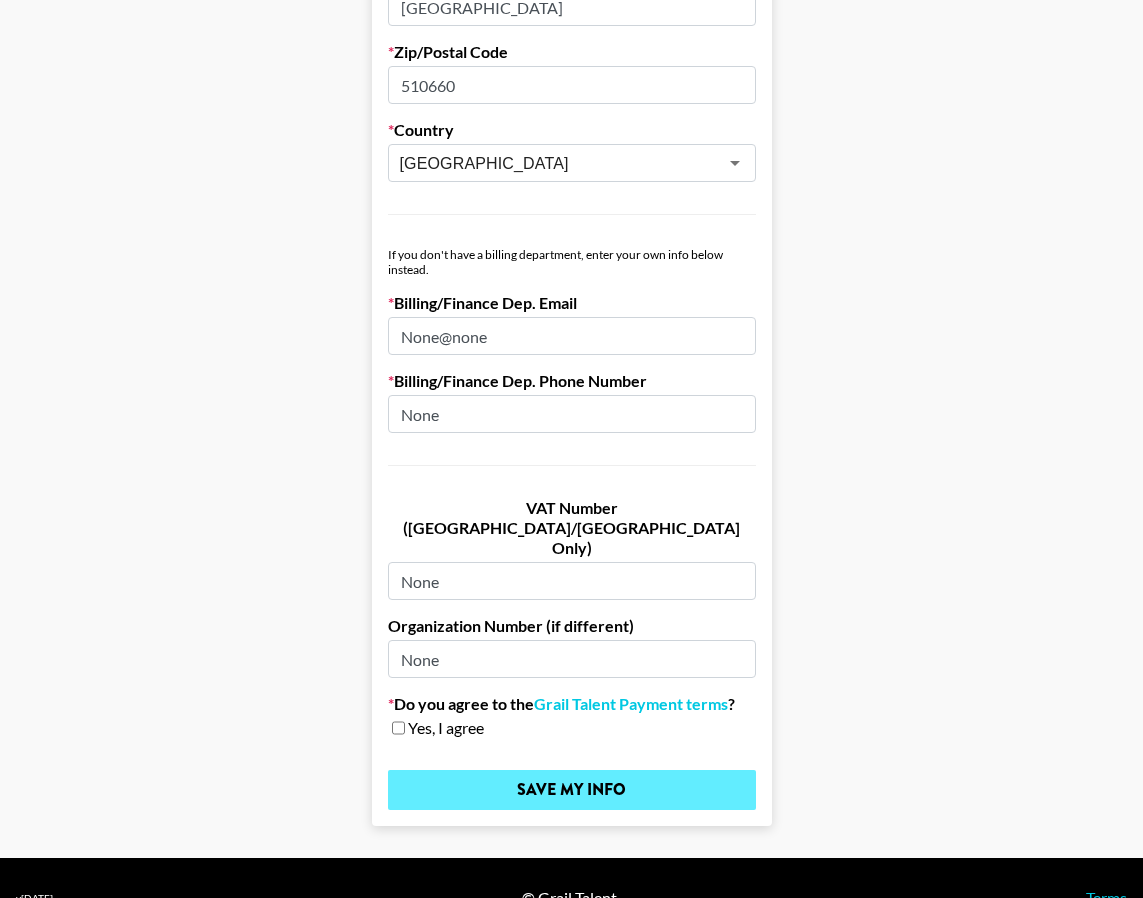 type on "None@none" 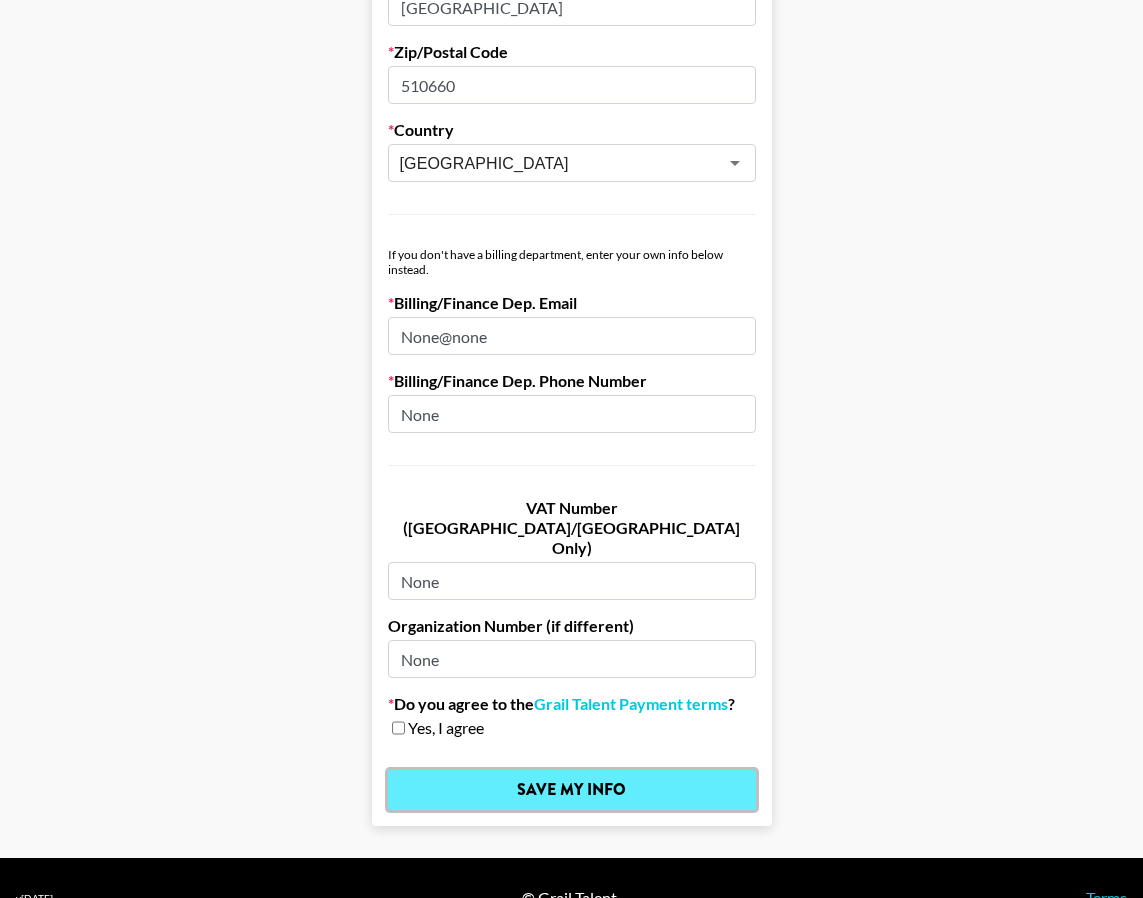 click on "Save My Info" at bounding box center (572, 790) 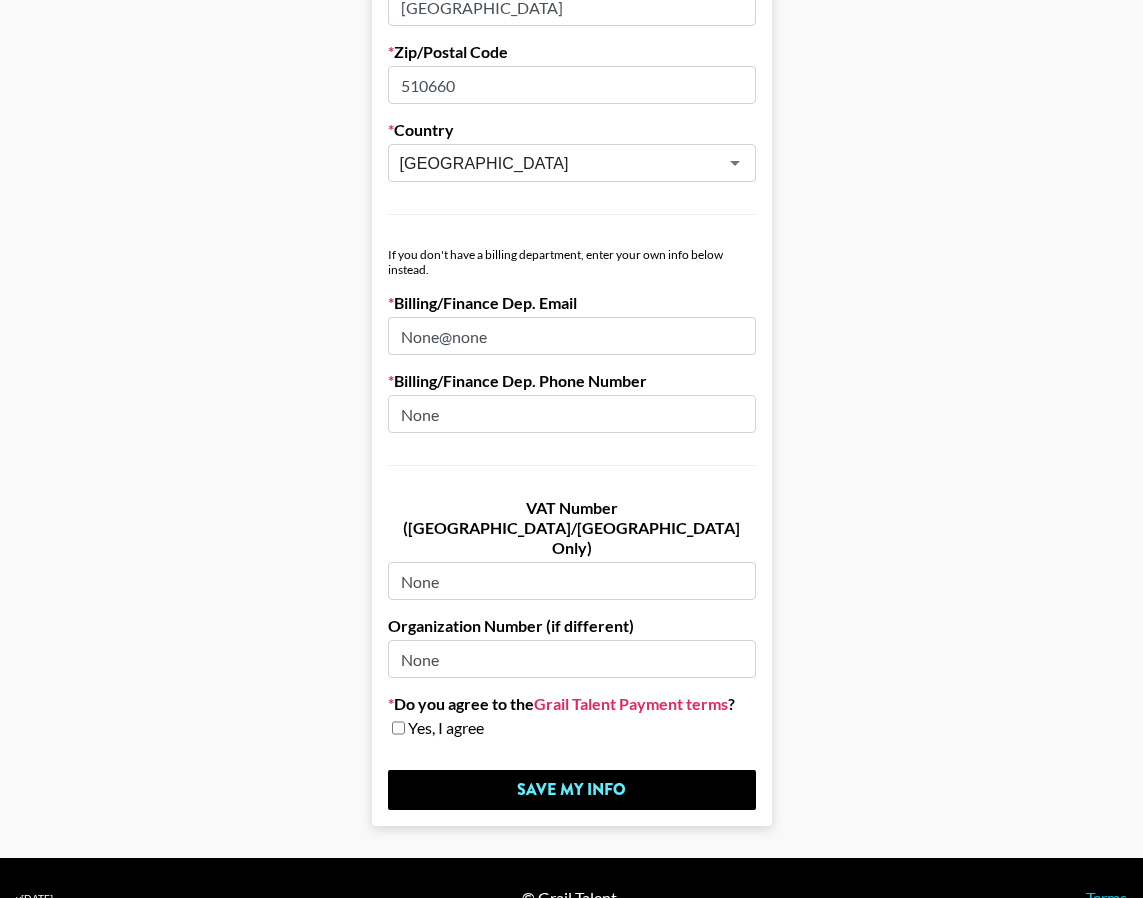 click on "Grail Talent Payment terms" at bounding box center (631, 704) 